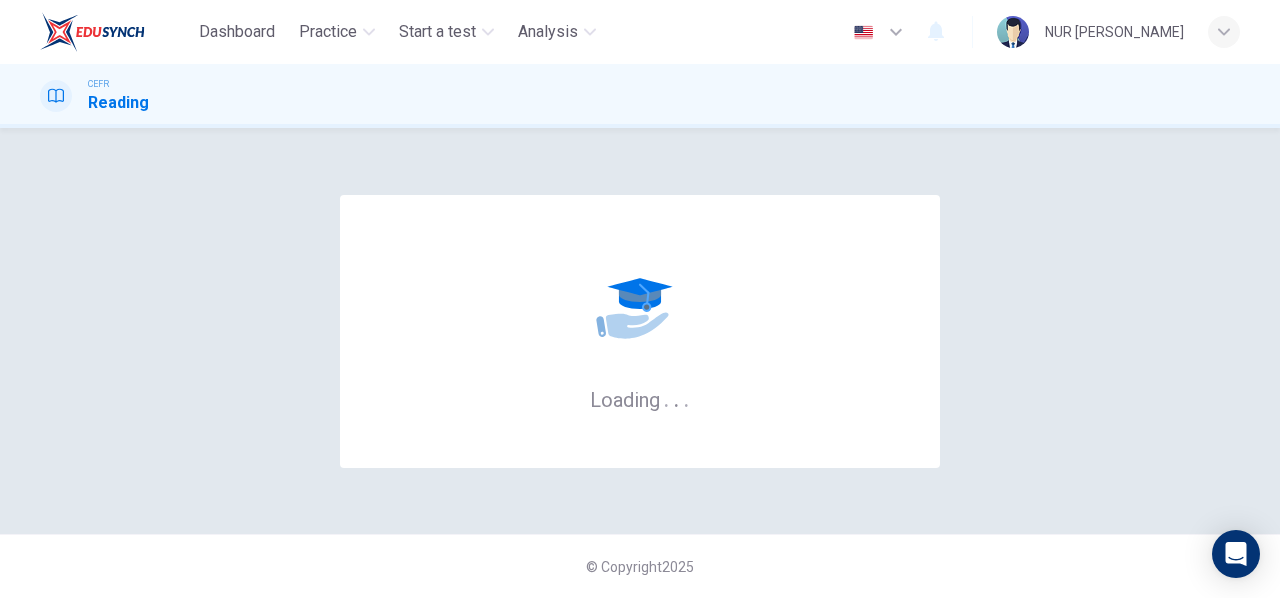 scroll, scrollTop: 0, scrollLeft: 0, axis: both 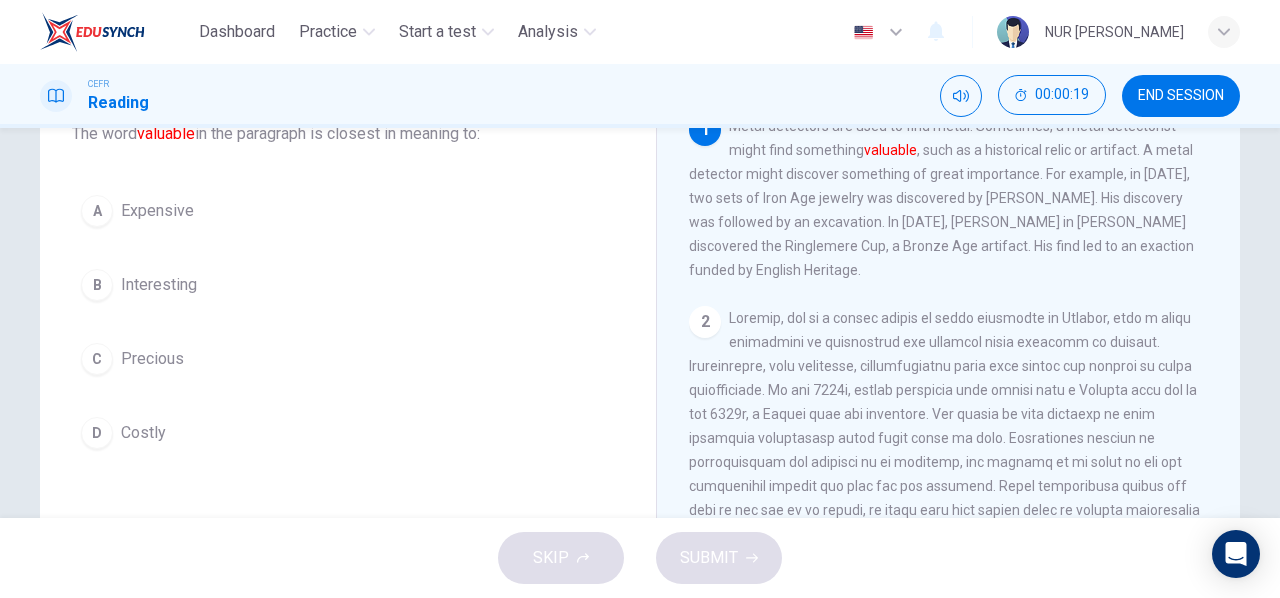 click on "C" at bounding box center [97, 359] 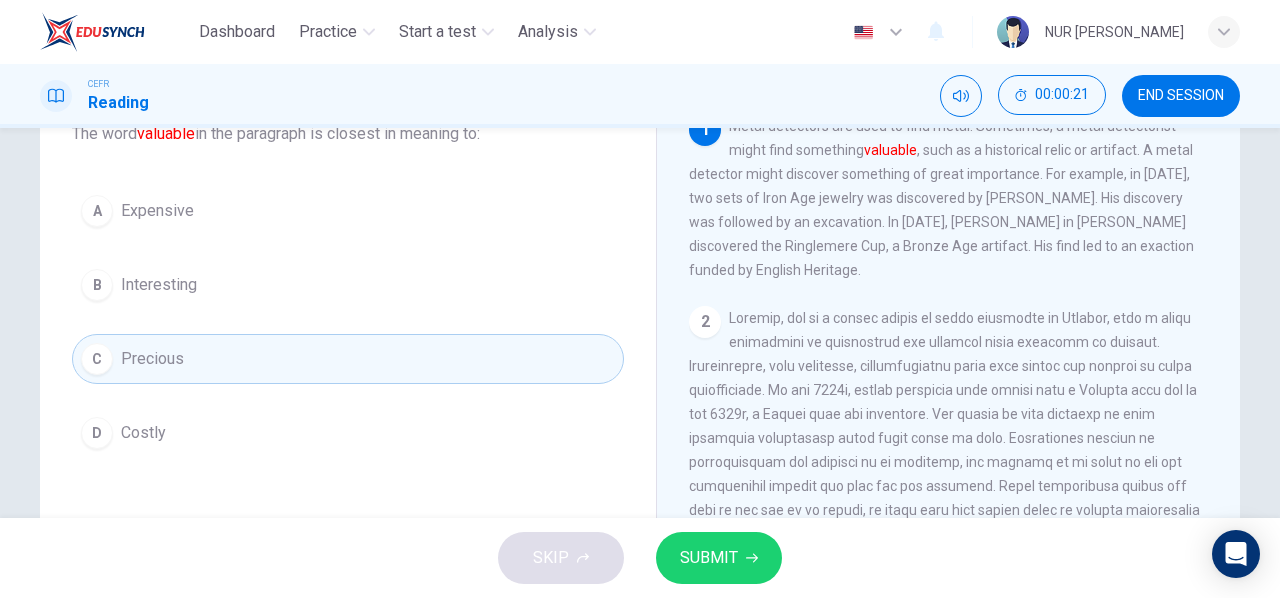 scroll, scrollTop: 114, scrollLeft: 0, axis: vertical 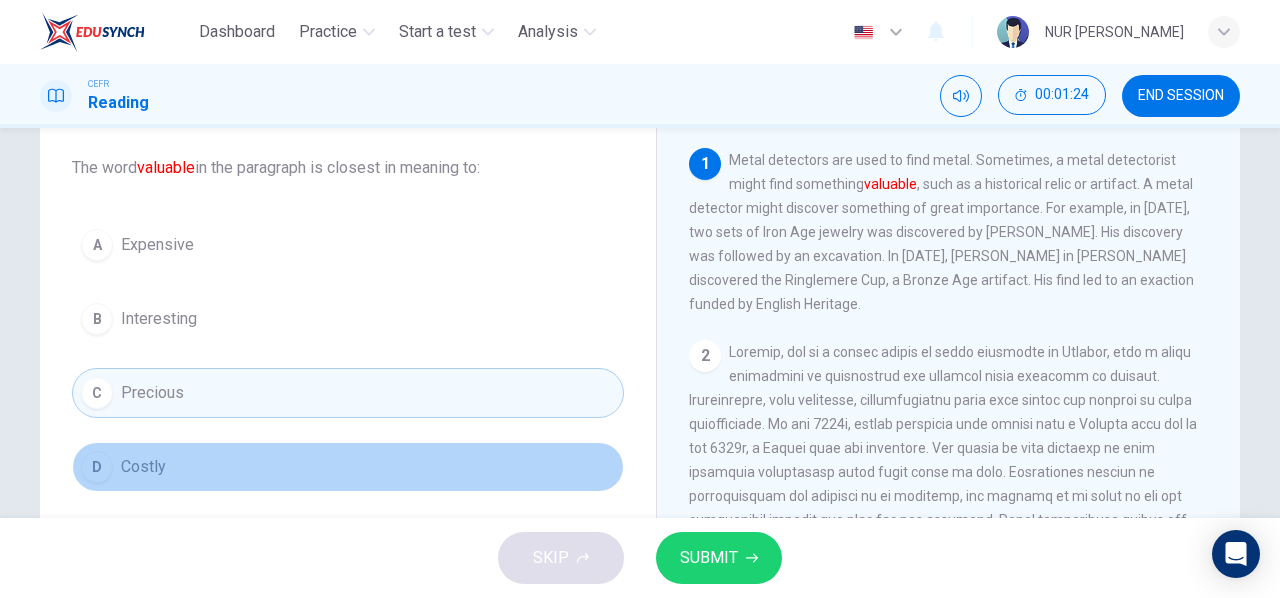 click on "D Costly" at bounding box center [348, 467] 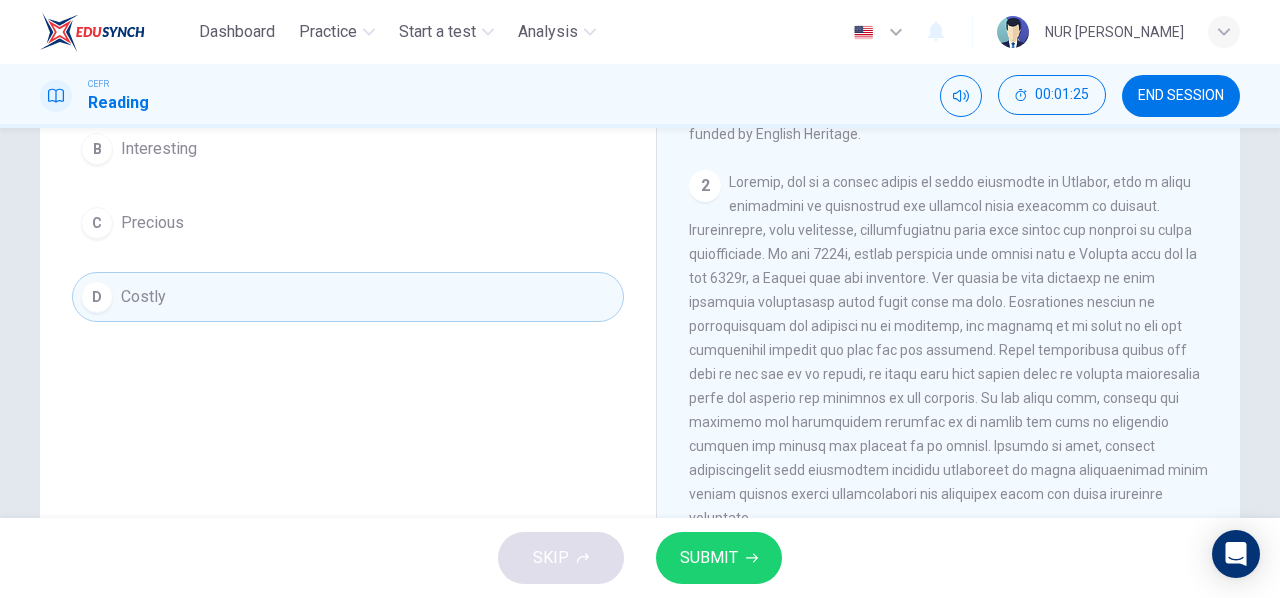 scroll, scrollTop: 385, scrollLeft: 0, axis: vertical 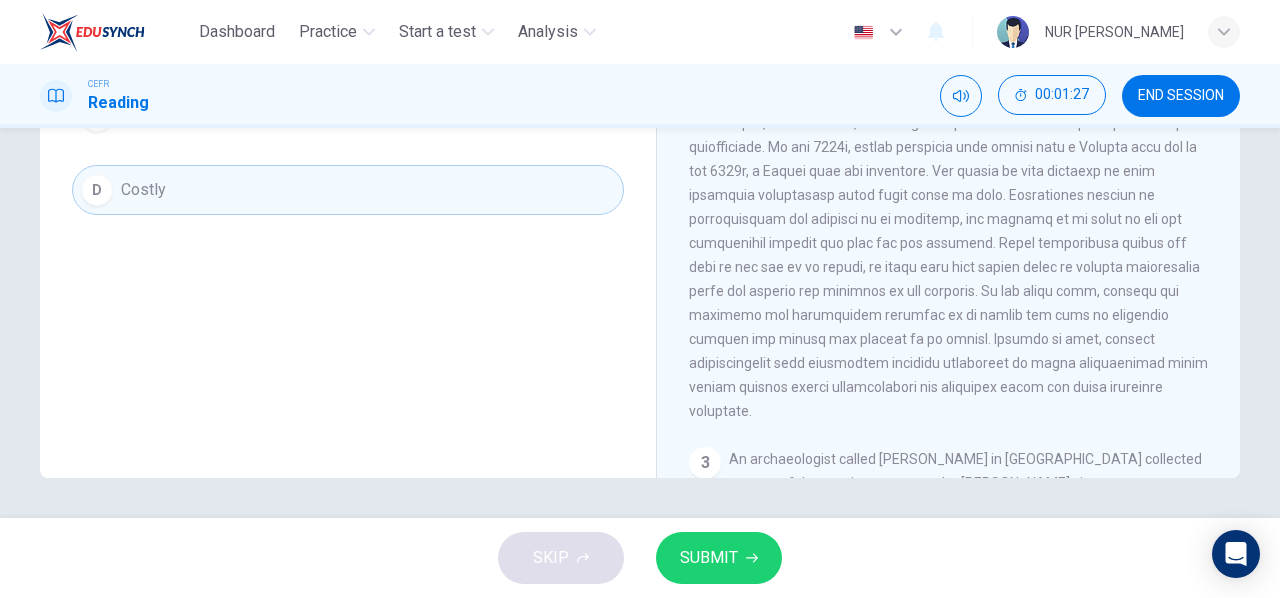 type 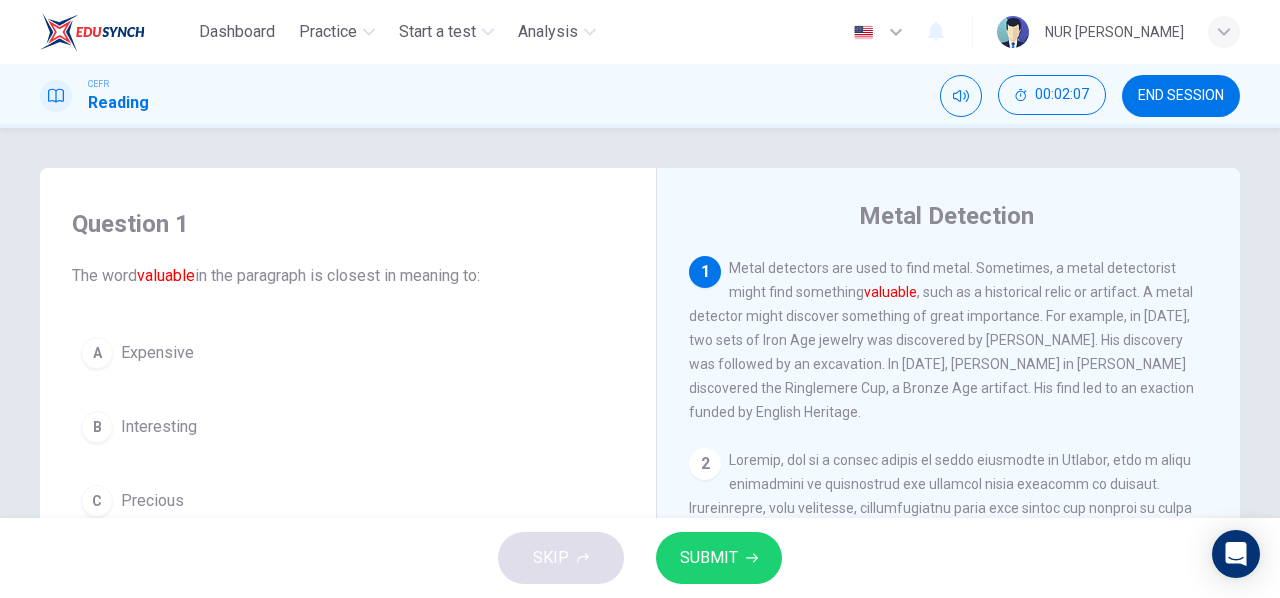 scroll, scrollTop: 385, scrollLeft: 0, axis: vertical 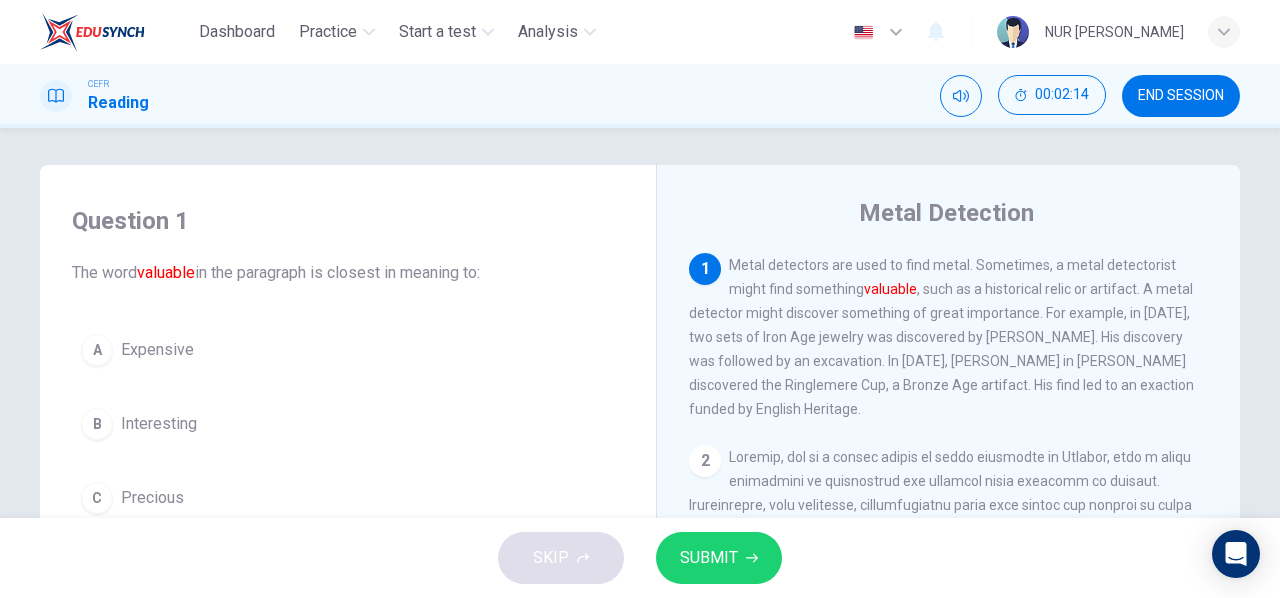 click on "SUBMIT" at bounding box center (709, 558) 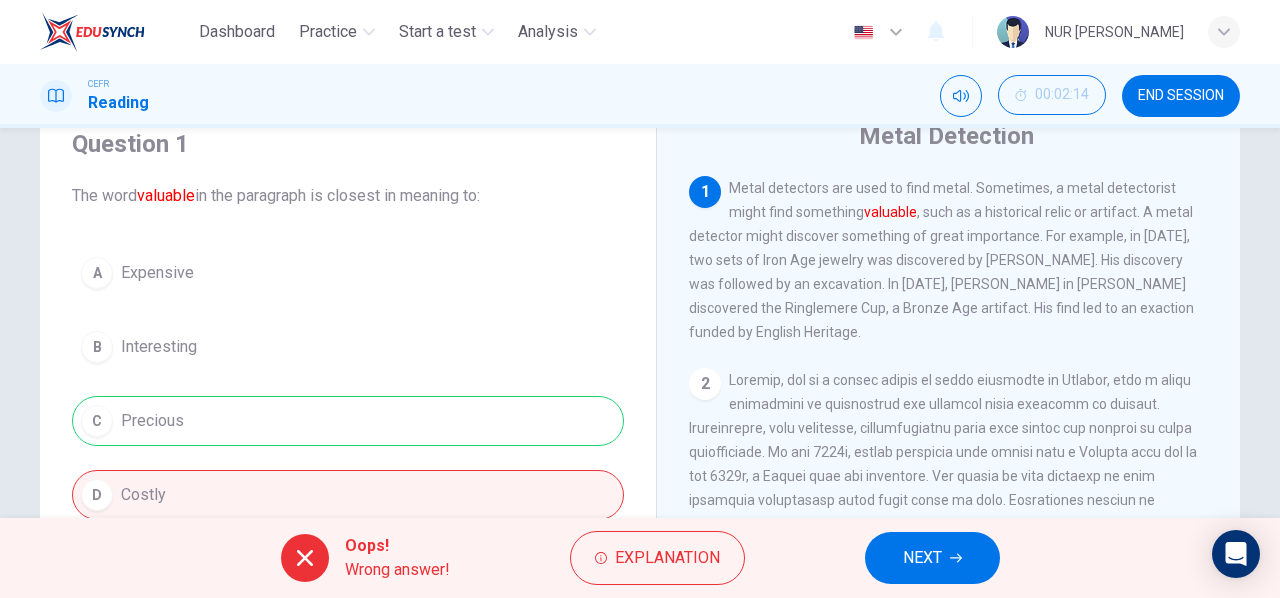 scroll, scrollTop: 159, scrollLeft: 0, axis: vertical 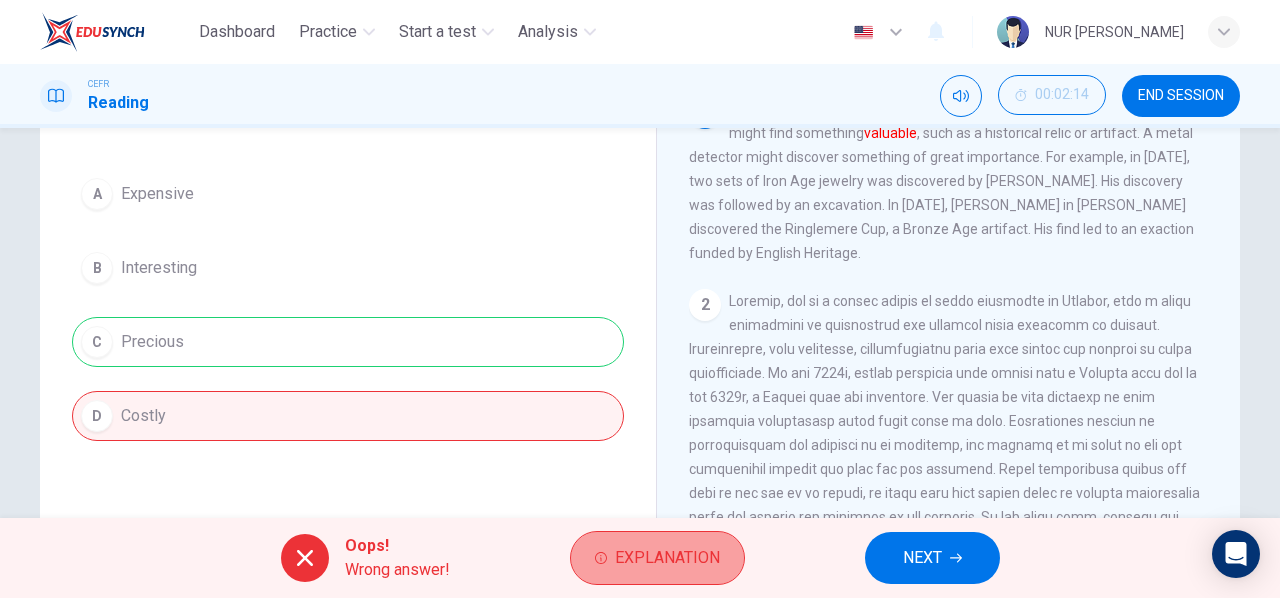 click on "Explanation" at bounding box center (667, 558) 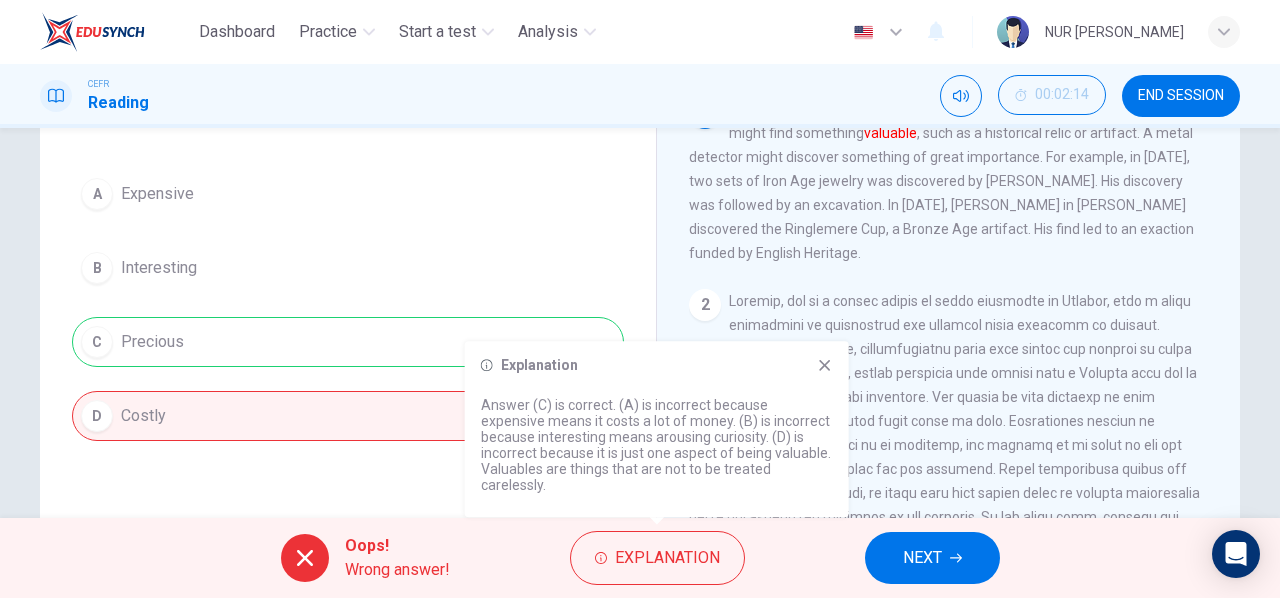 click on "NEXT" at bounding box center [922, 558] 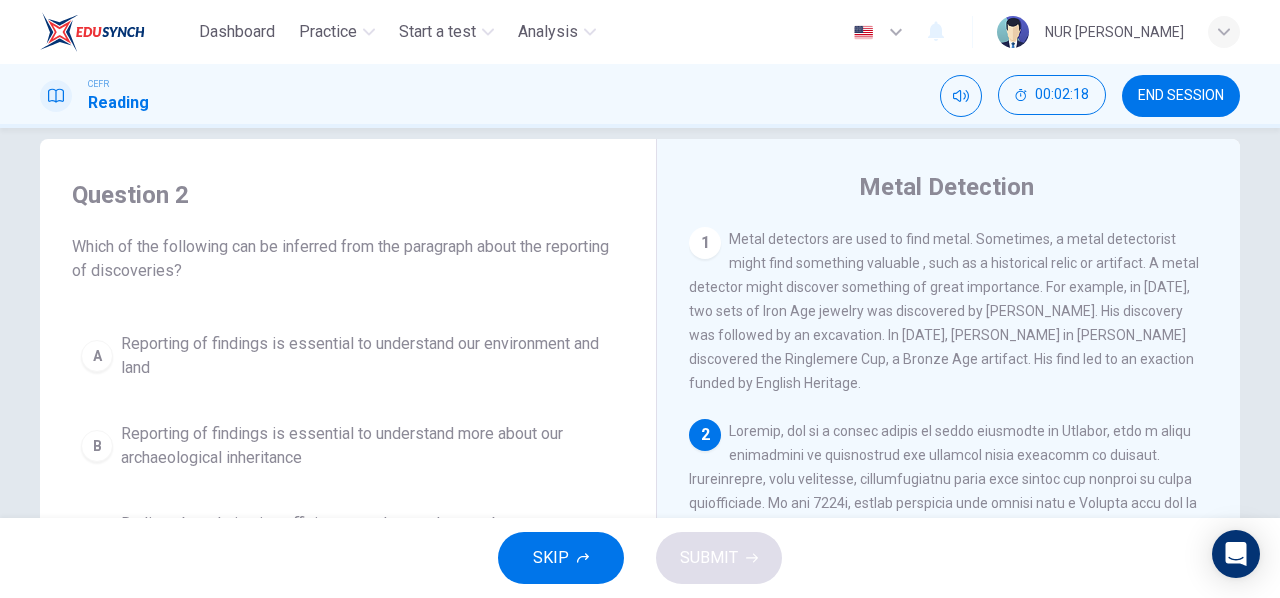 scroll, scrollTop: 87, scrollLeft: 0, axis: vertical 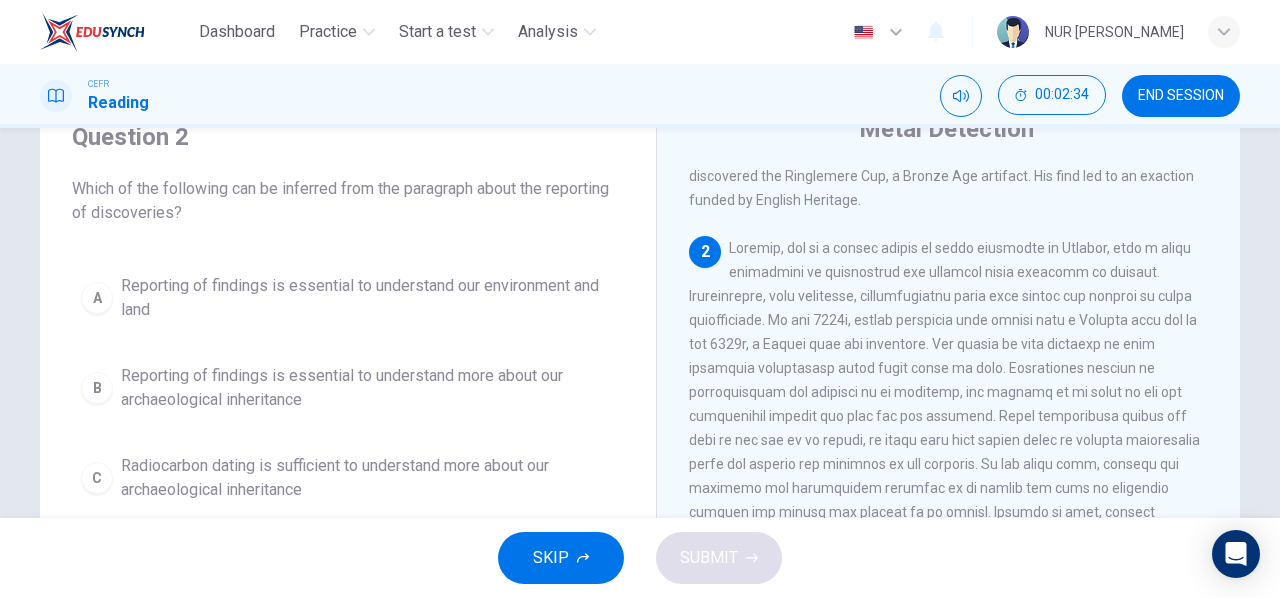 drag, startPoint x: 280, startPoint y: 191, endPoint x: 328, endPoint y: 191, distance: 48 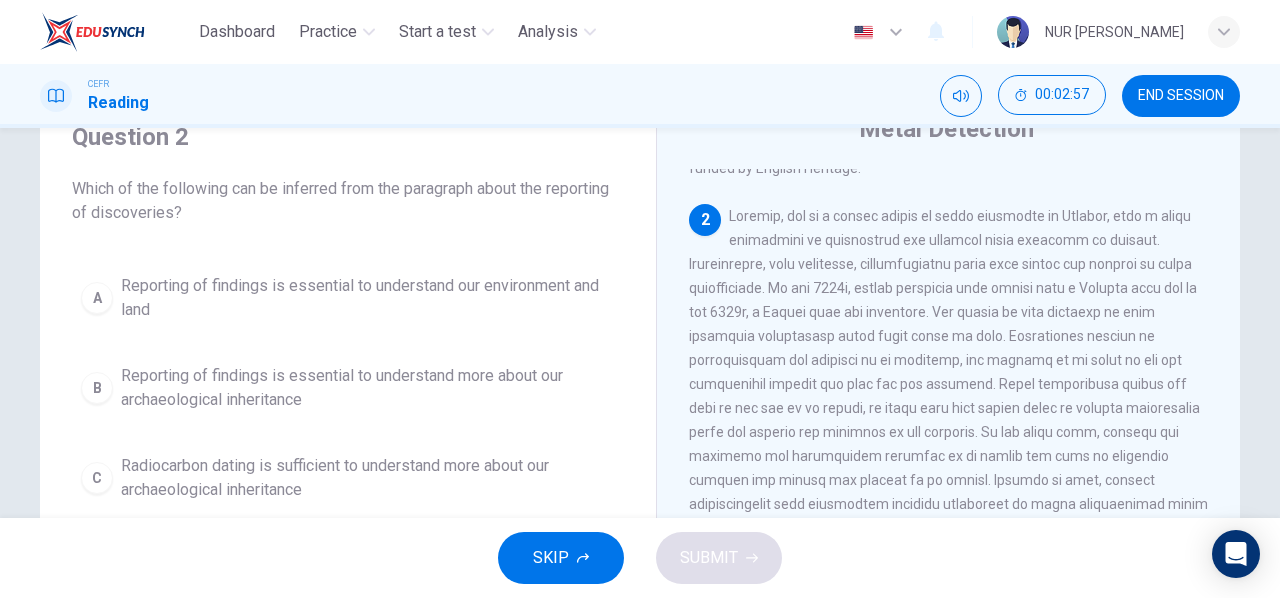 scroll, scrollTop: 163, scrollLeft: 0, axis: vertical 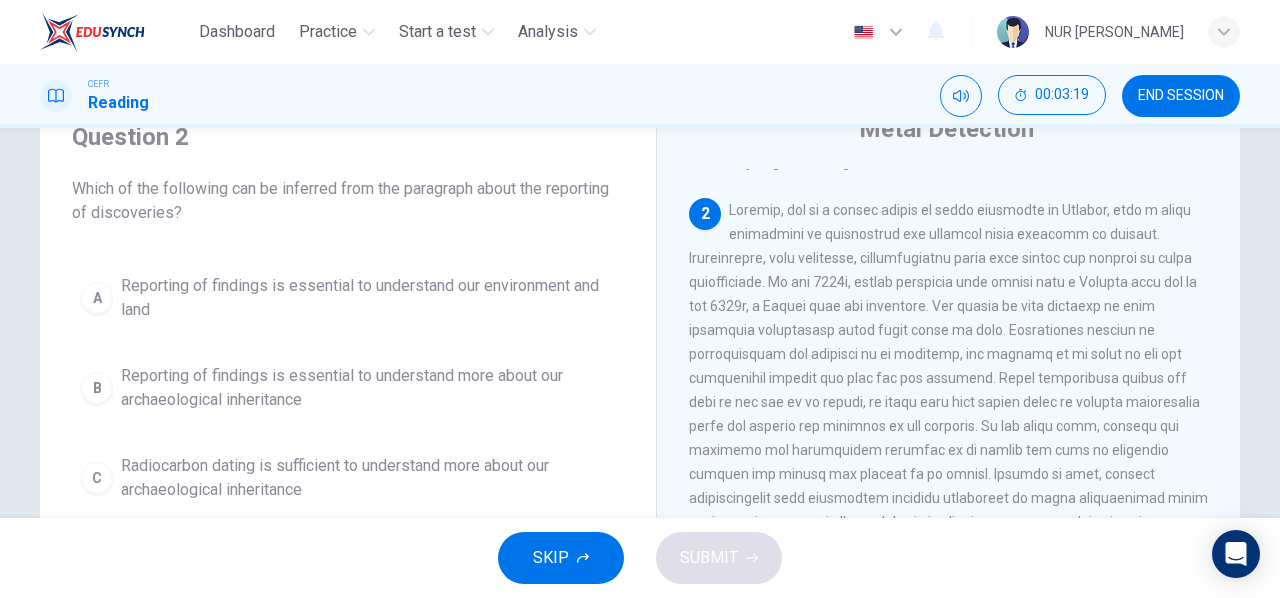 drag, startPoint x: 901, startPoint y: 315, endPoint x: 940, endPoint y: 312, distance: 39.115215 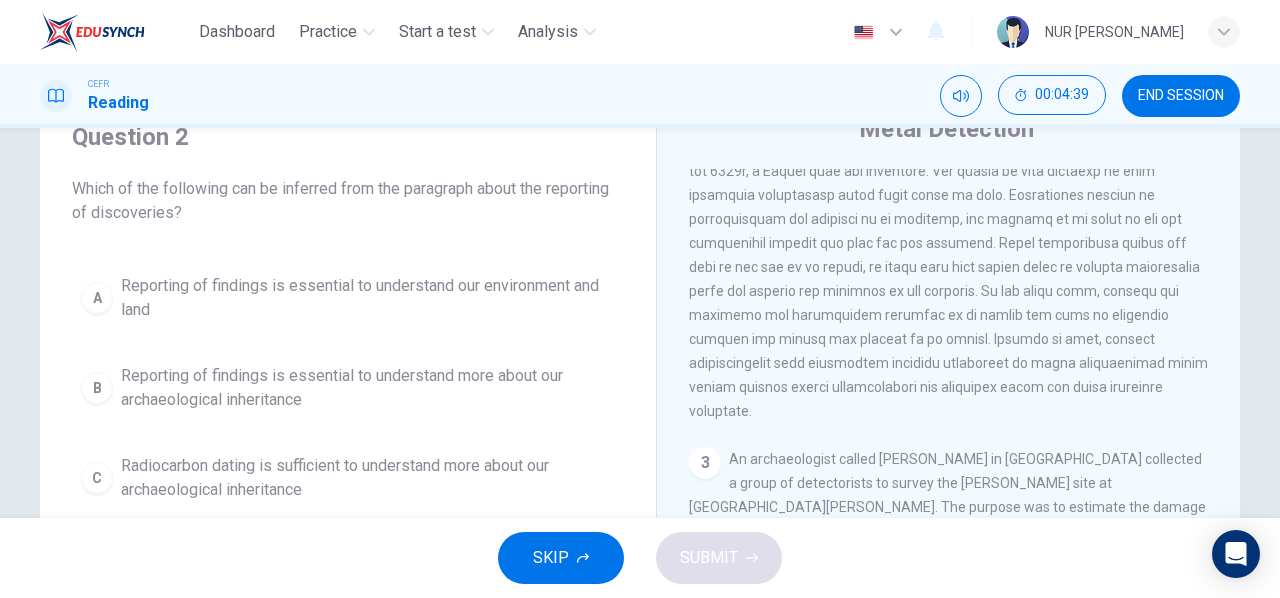 scroll, scrollTop: 328, scrollLeft: 0, axis: vertical 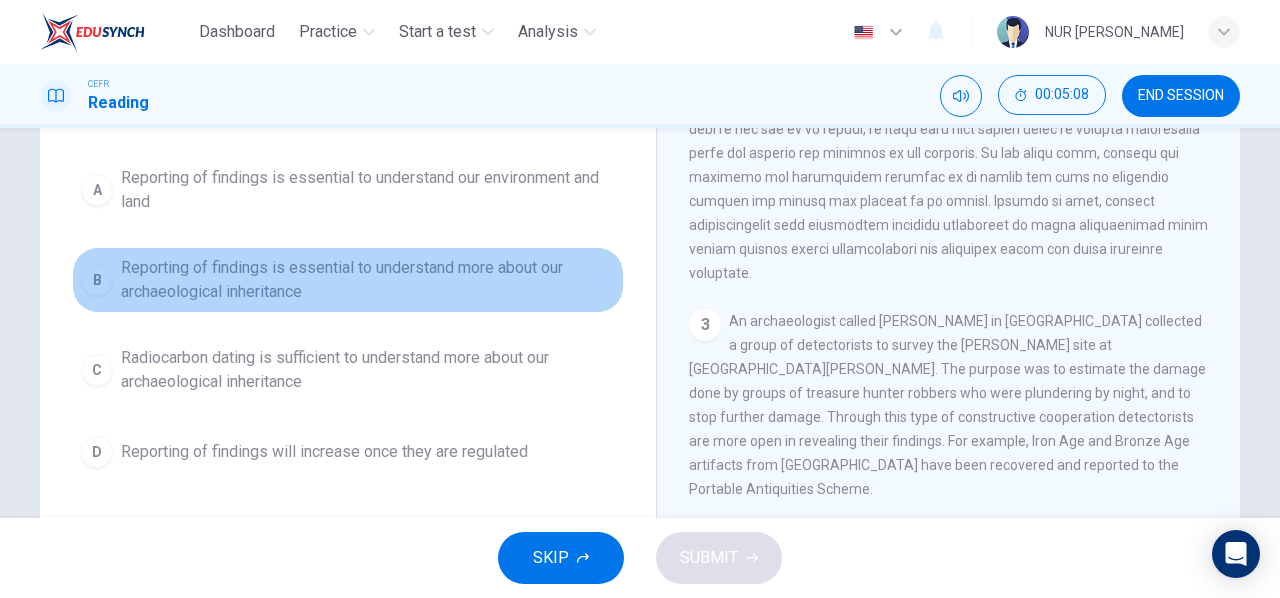 click on "Reporting of findings is essential to understand more about our archaeological inheritance" at bounding box center (368, 280) 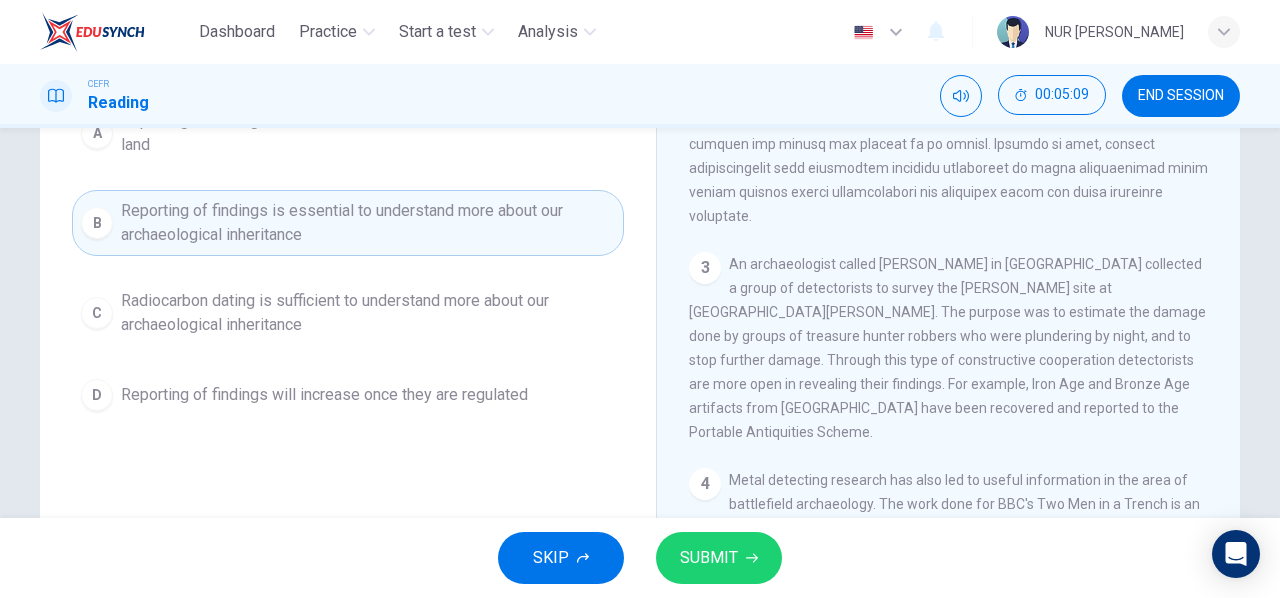 scroll, scrollTop: 262, scrollLeft: 0, axis: vertical 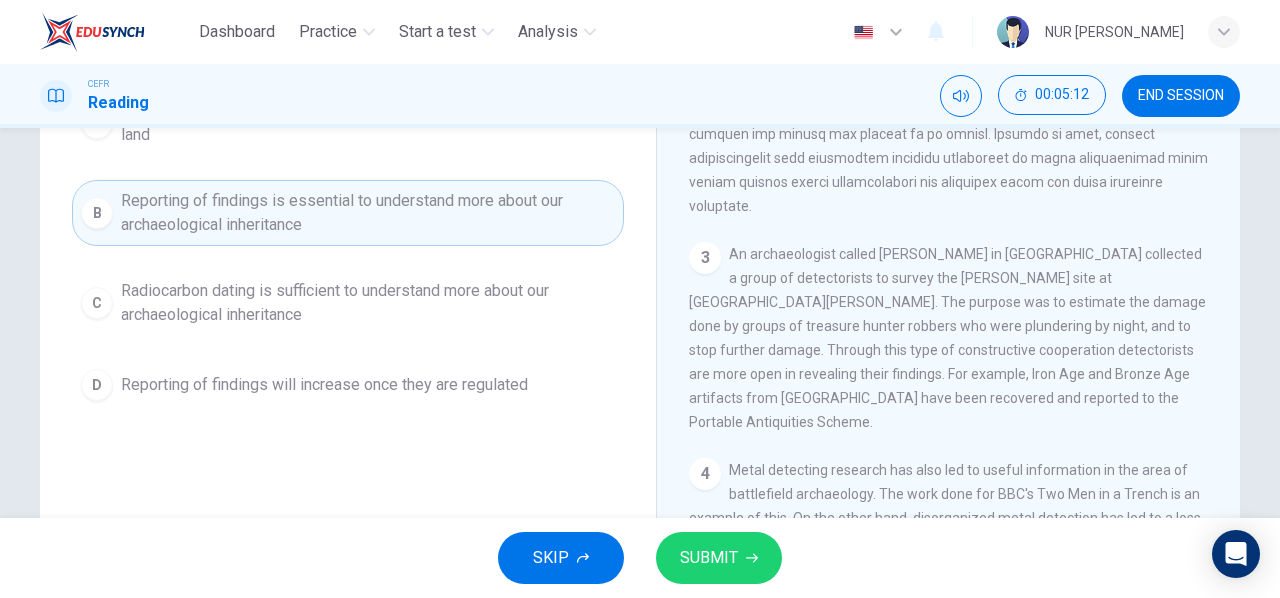 type 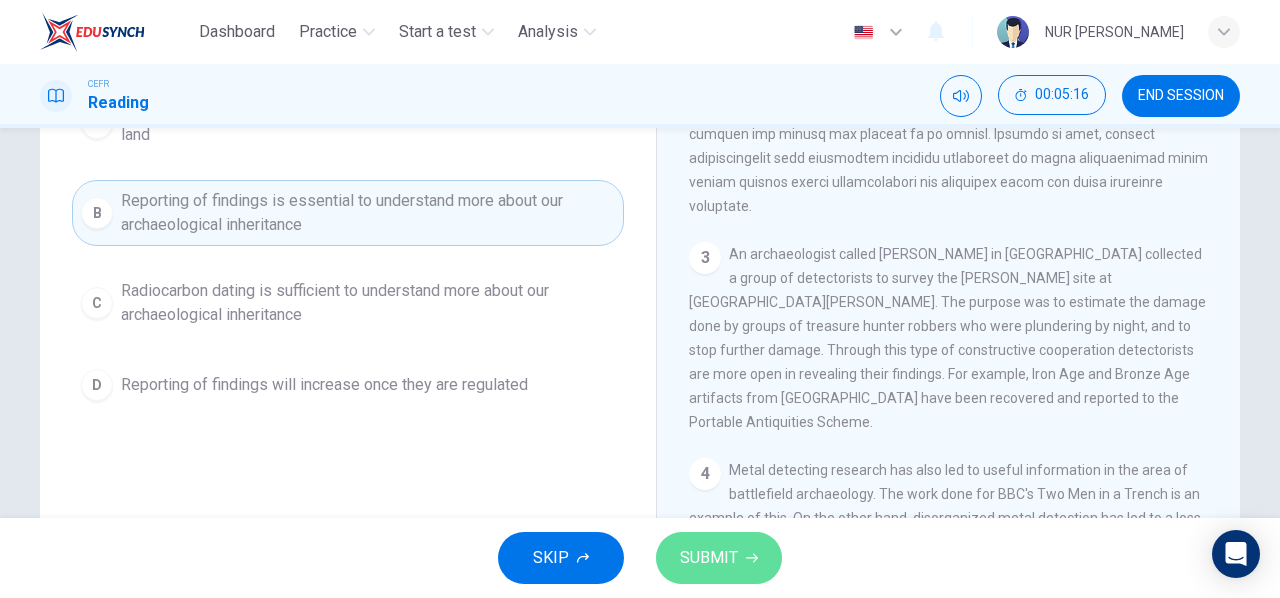 click on "SUBMIT" at bounding box center (719, 558) 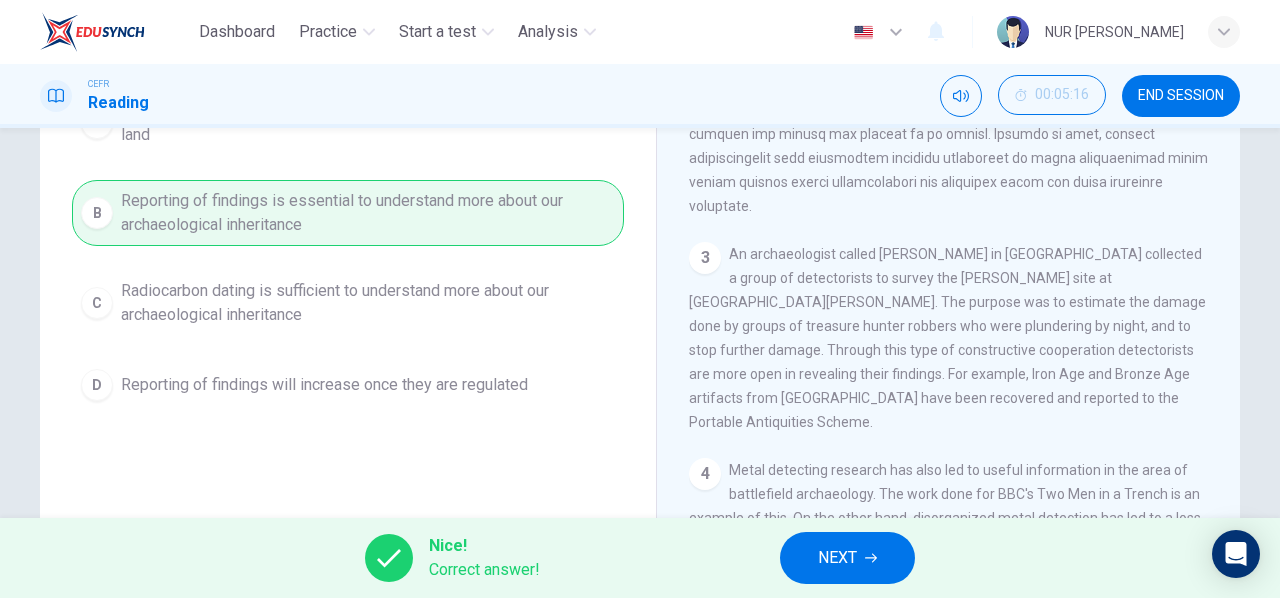 click on "NEXT" at bounding box center (837, 558) 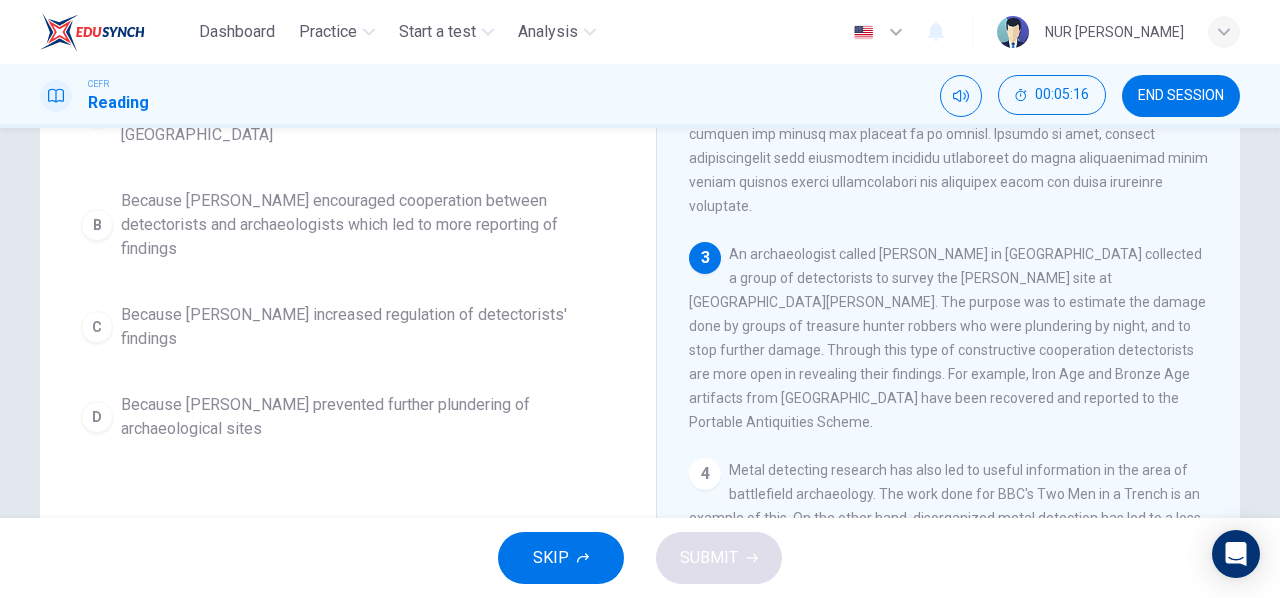 scroll, scrollTop: 238, scrollLeft: 0, axis: vertical 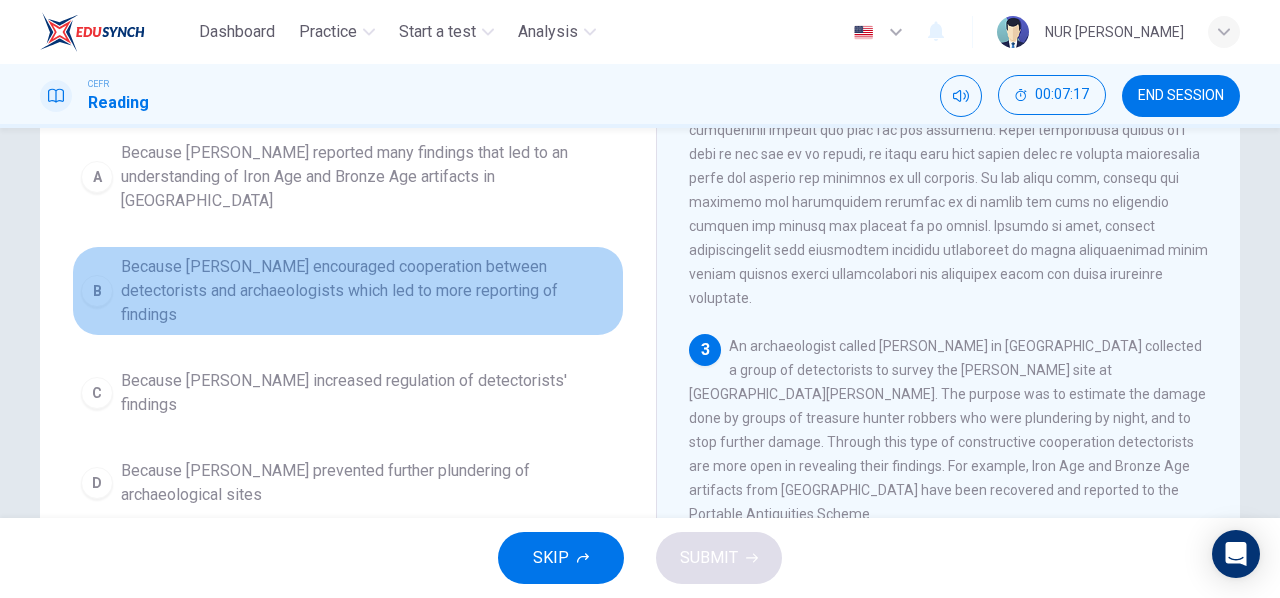 click on "Because [PERSON_NAME] encouraged cooperation between detectorists and archaeologists which led to more reporting of findings" at bounding box center [368, 291] 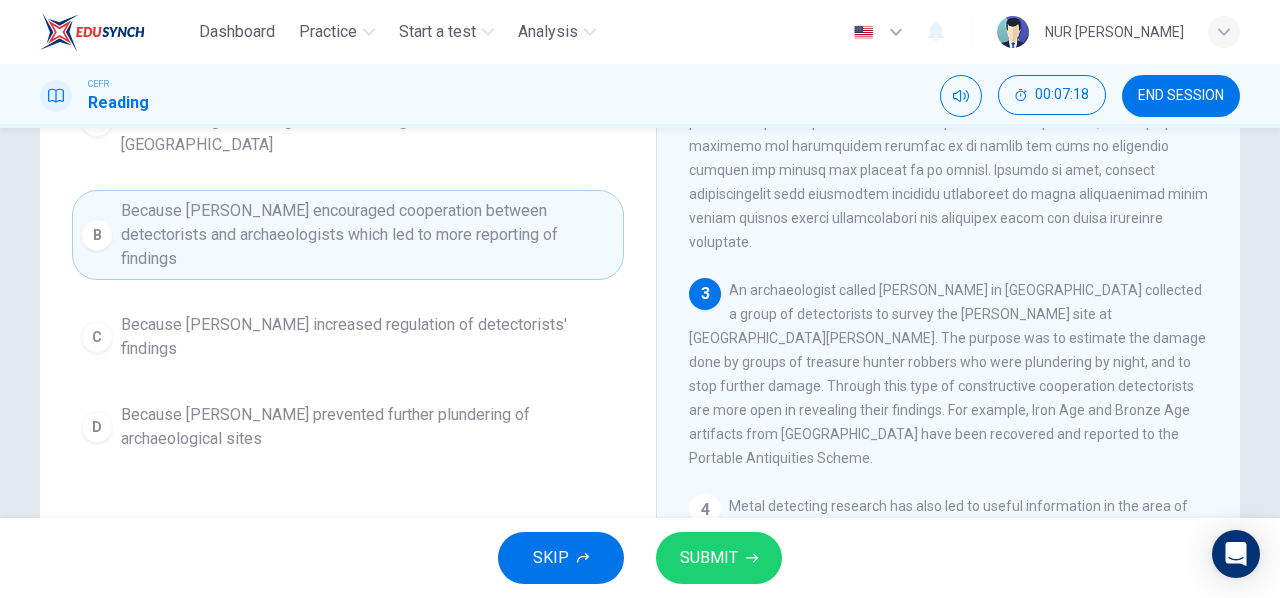 scroll, scrollTop: 253, scrollLeft: 0, axis: vertical 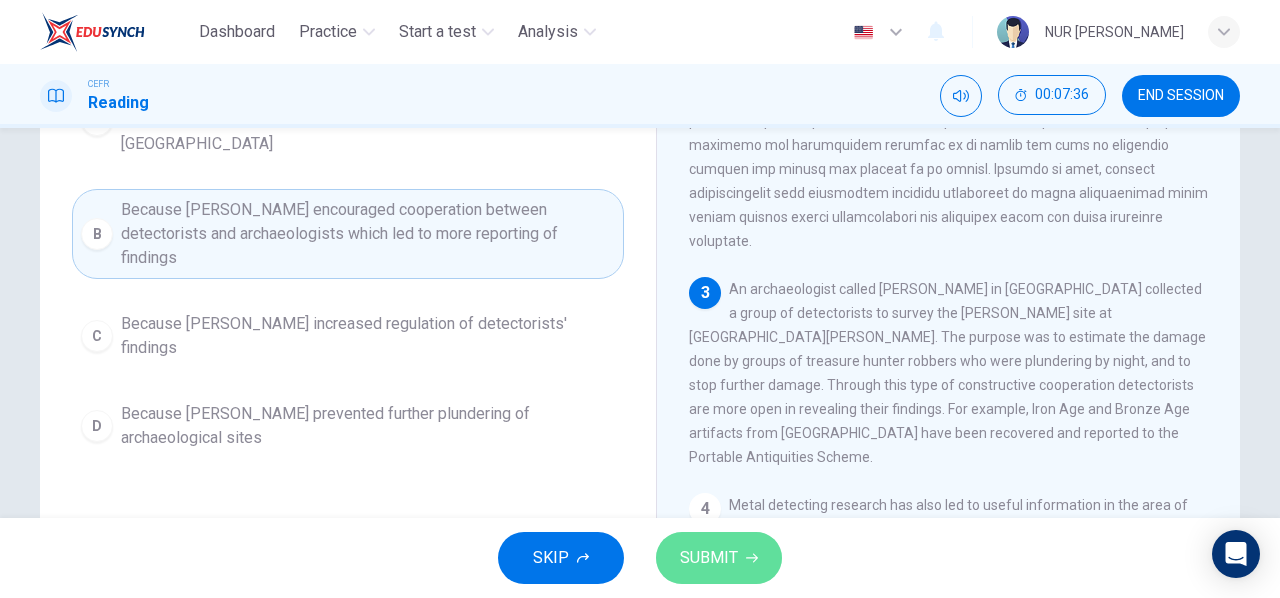 click on "SUBMIT" at bounding box center [709, 558] 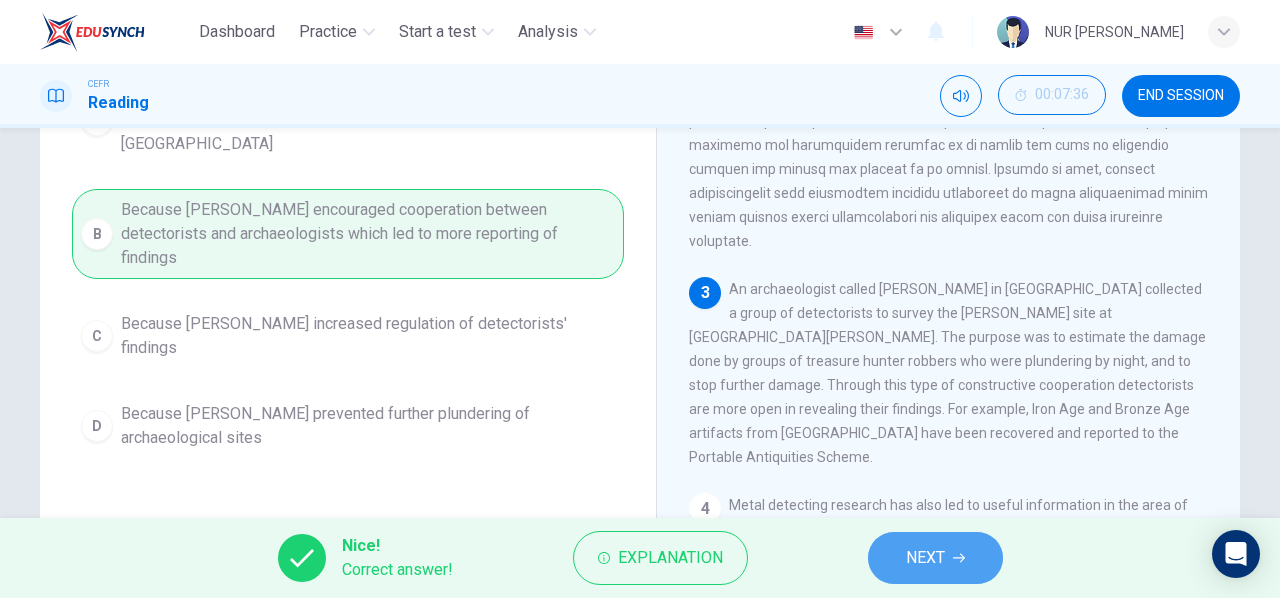 click on "NEXT" at bounding box center [935, 558] 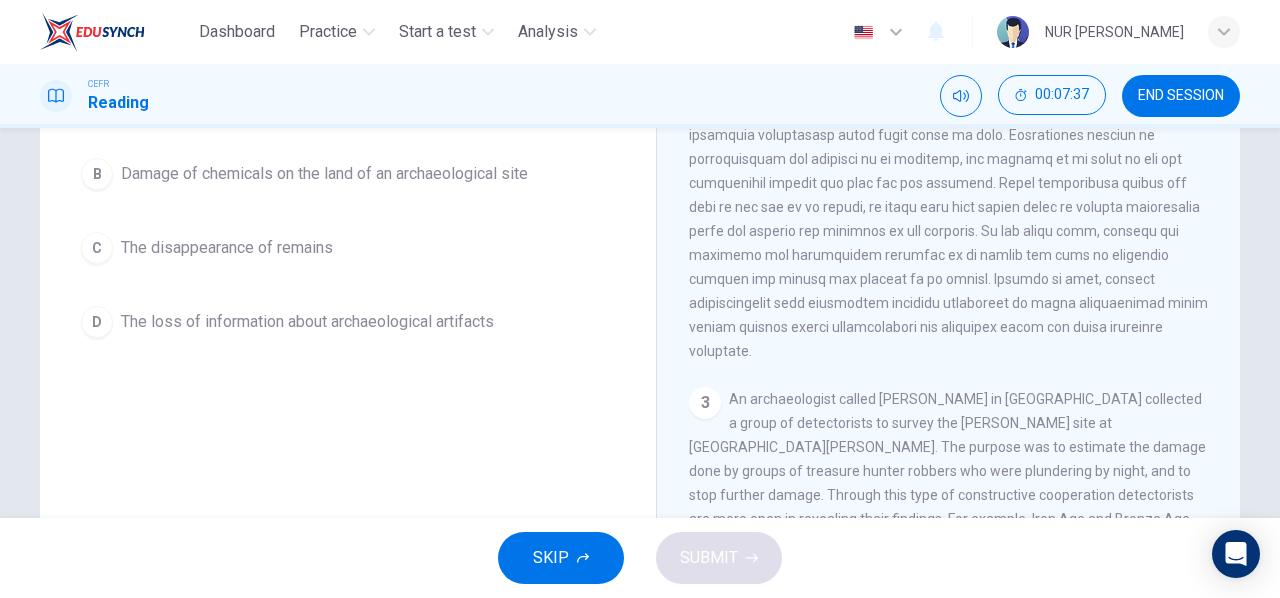 scroll, scrollTop: 327, scrollLeft: 0, axis: vertical 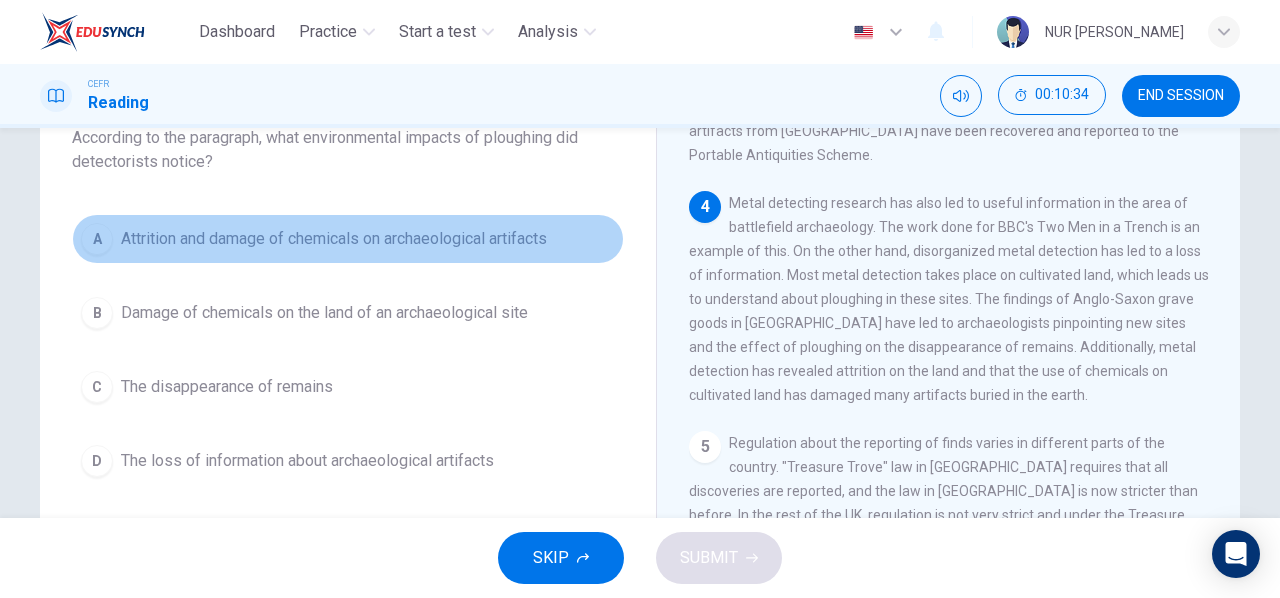 click on "Attrition and damage of chemicals on archaeological artifacts" at bounding box center [334, 239] 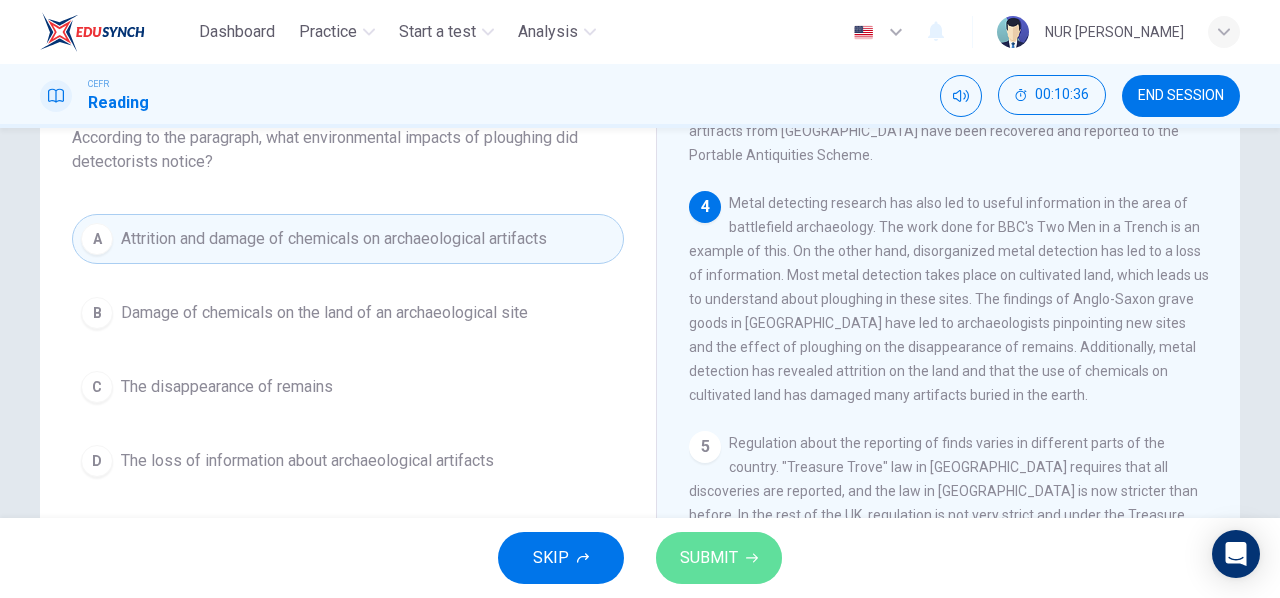 click on "SUBMIT" at bounding box center (719, 558) 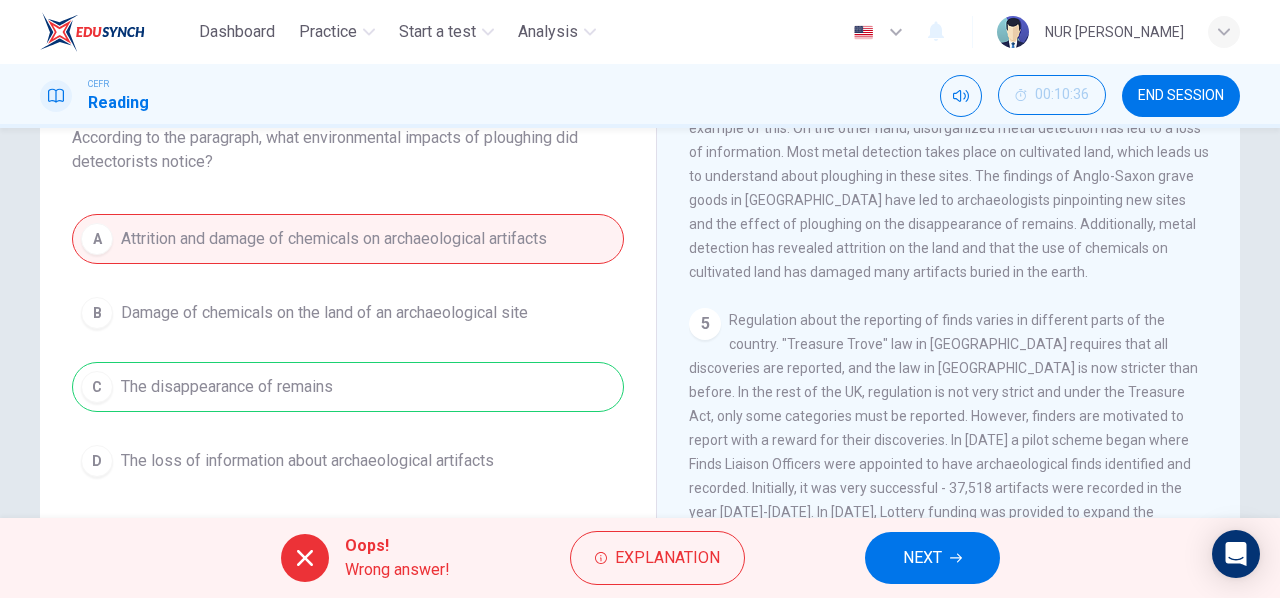 scroll, scrollTop: 843, scrollLeft: 0, axis: vertical 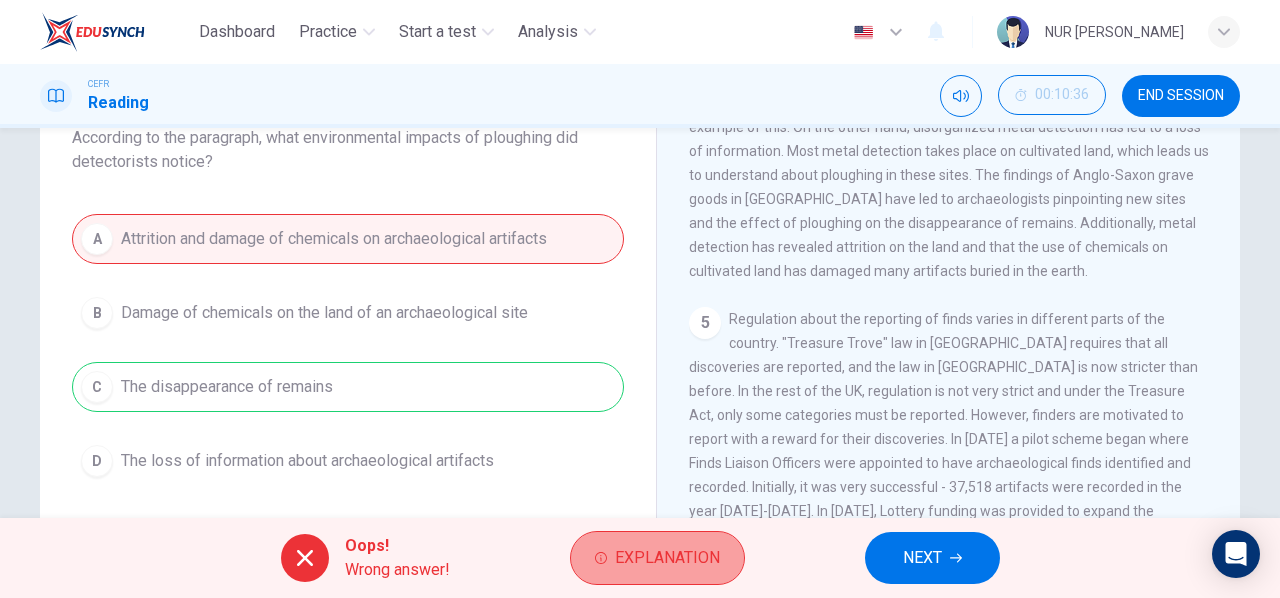 click on "Explanation" at bounding box center (657, 558) 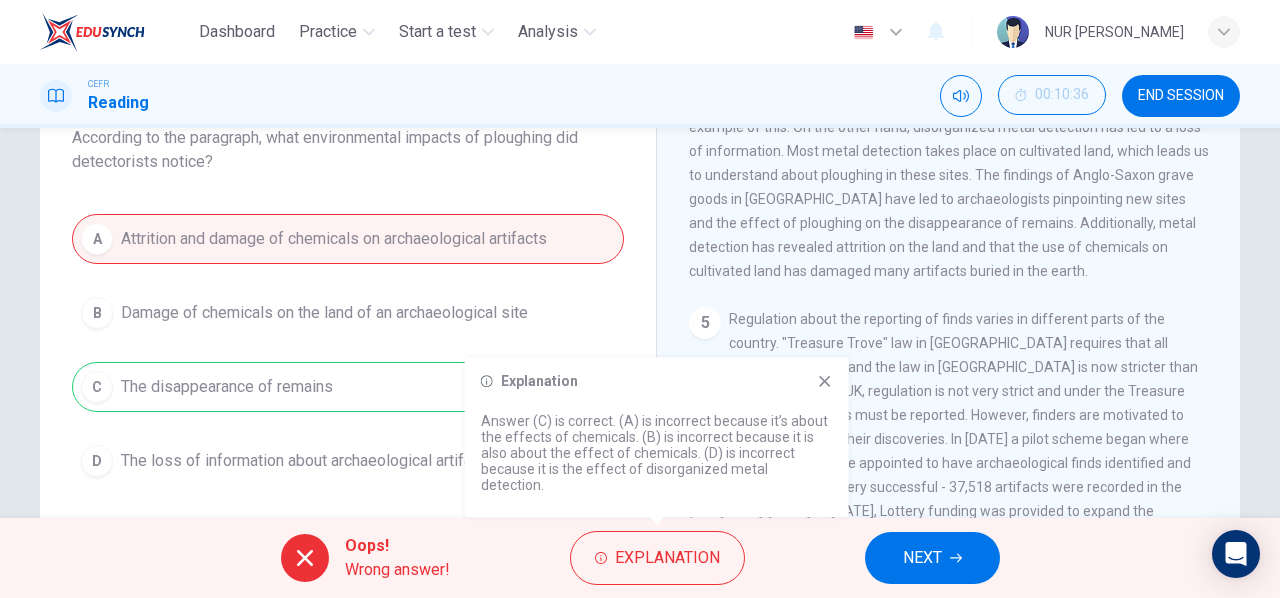 scroll, scrollTop: 966, scrollLeft: 0, axis: vertical 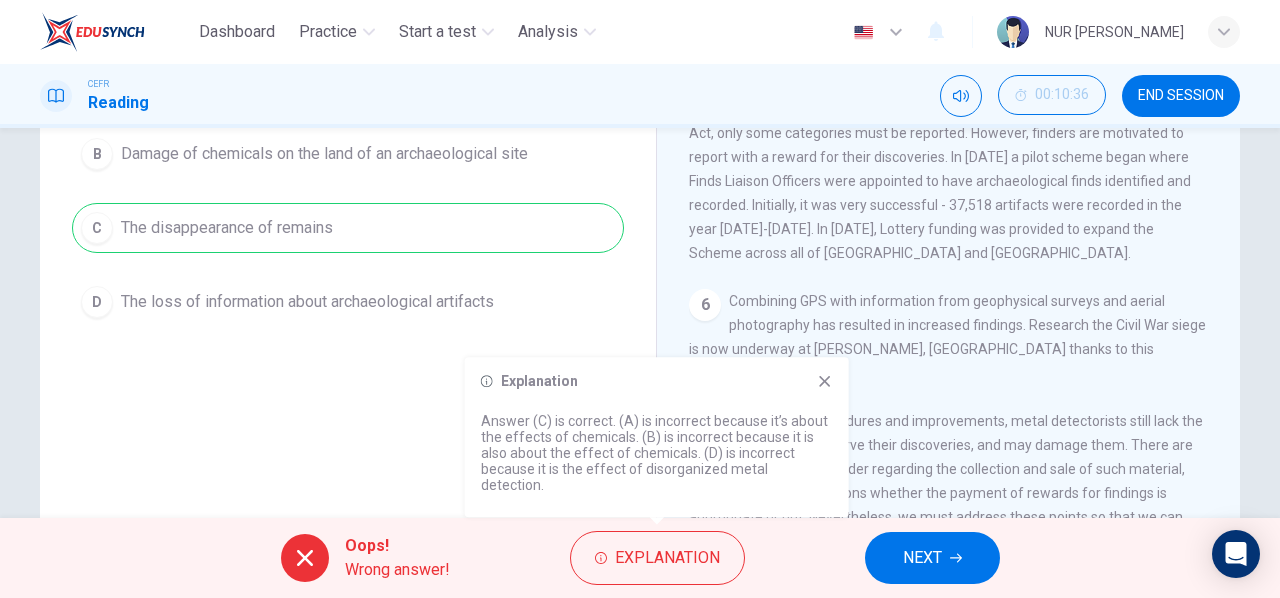 click 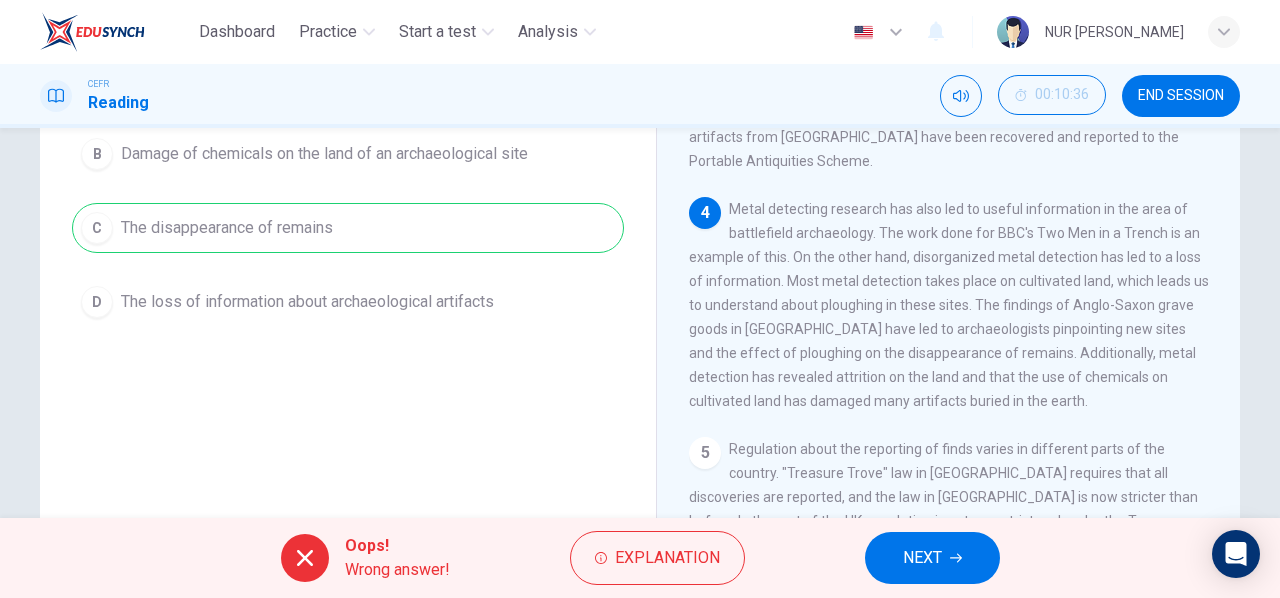 scroll, scrollTop: 554, scrollLeft: 0, axis: vertical 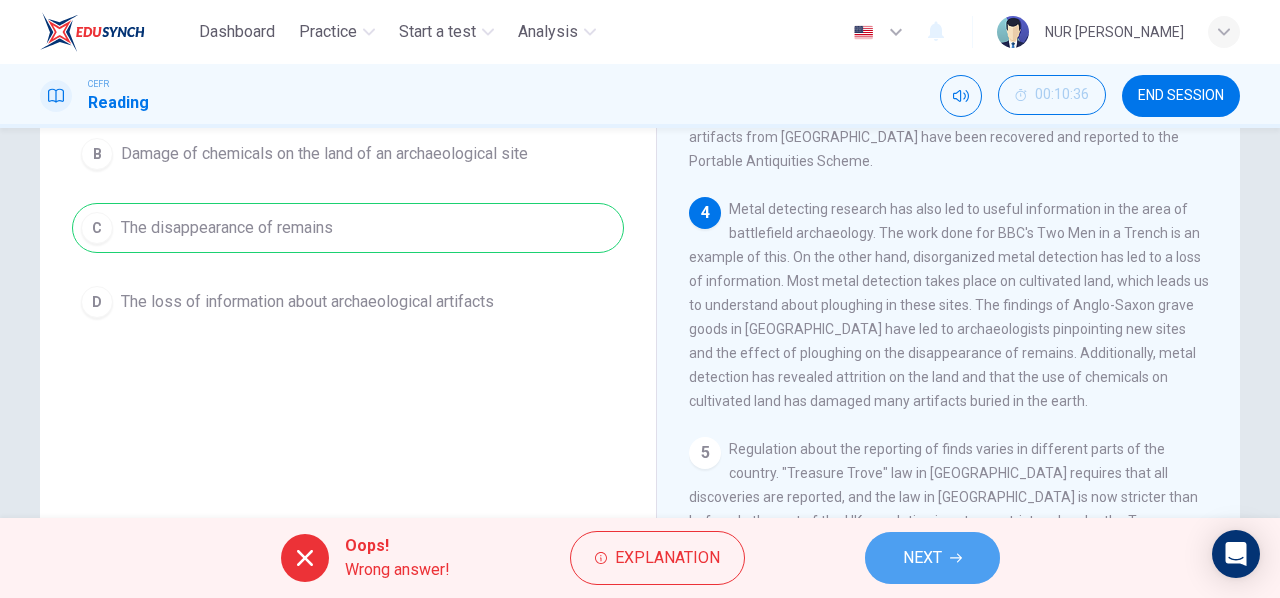 click on "NEXT" at bounding box center [922, 558] 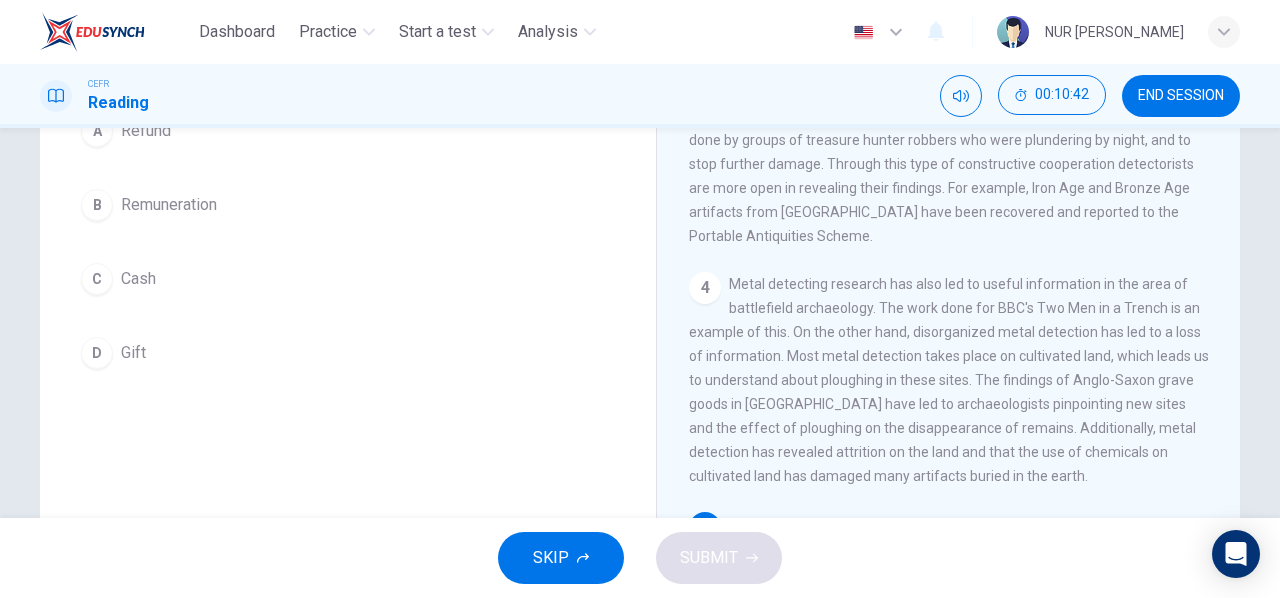 scroll, scrollTop: 223, scrollLeft: 0, axis: vertical 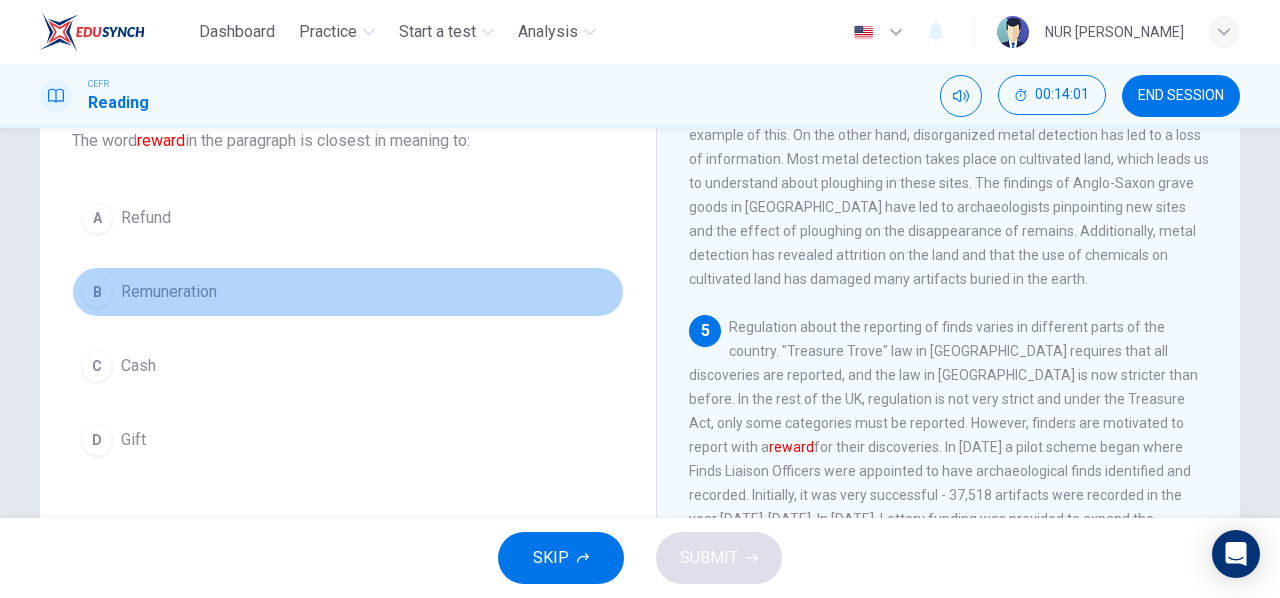 click on "B Remuneration" at bounding box center (348, 292) 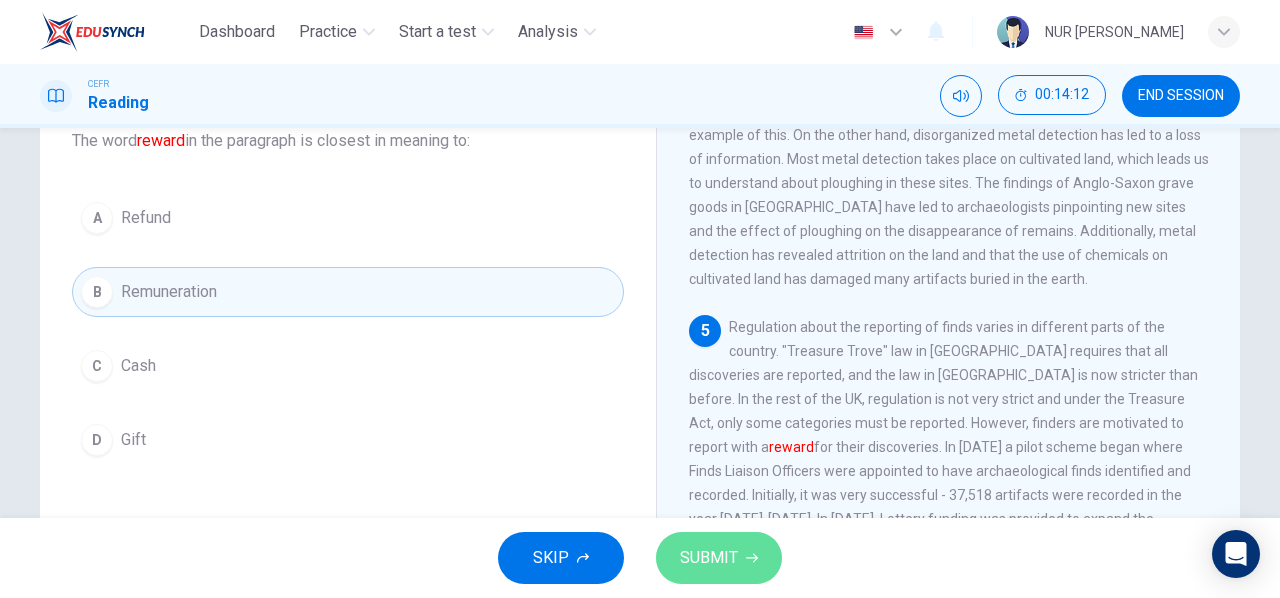 click on "SUBMIT" at bounding box center [719, 558] 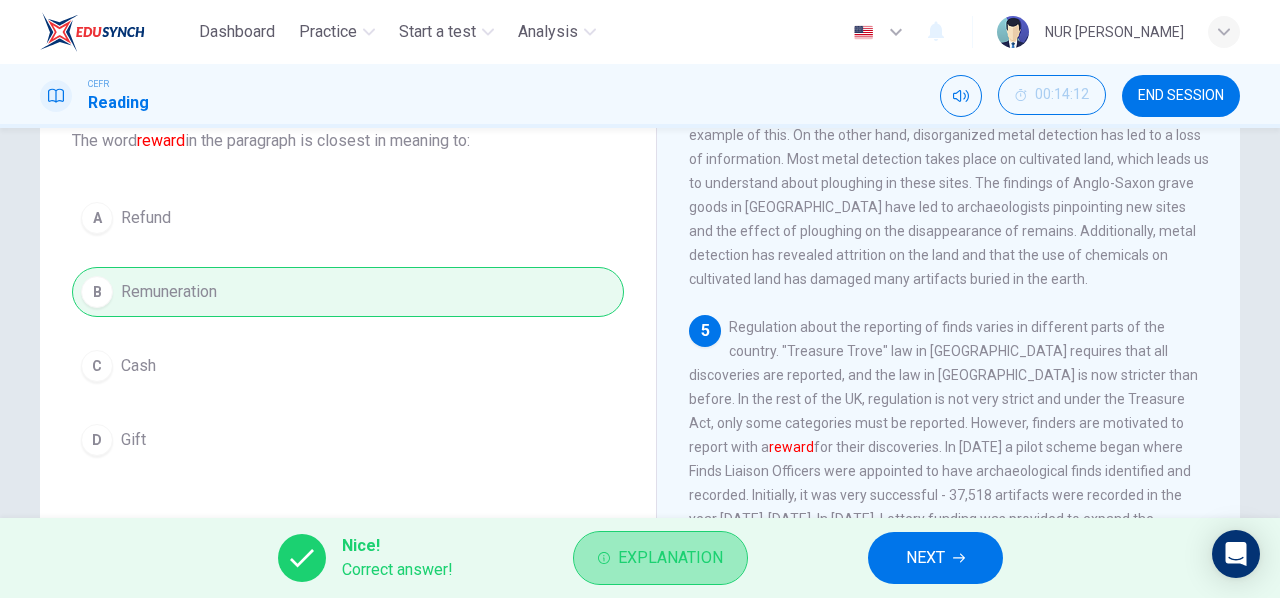 click on "Explanation" at bounding box center (670, 558) 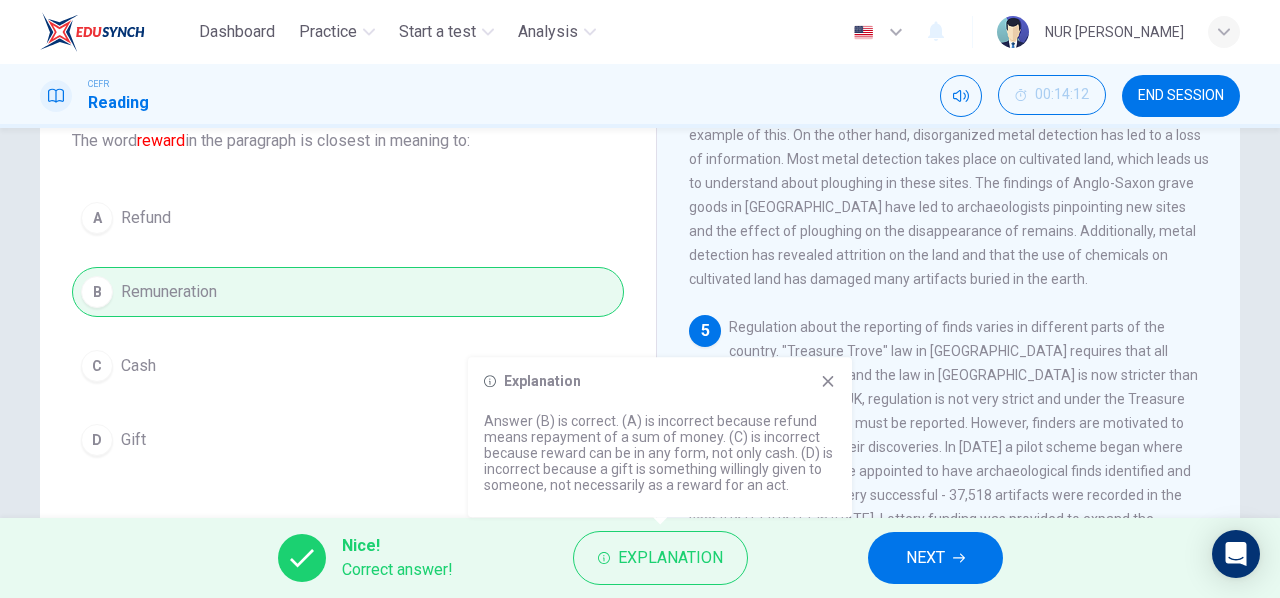 click on "NEXT" at bounding box center (925, 558) 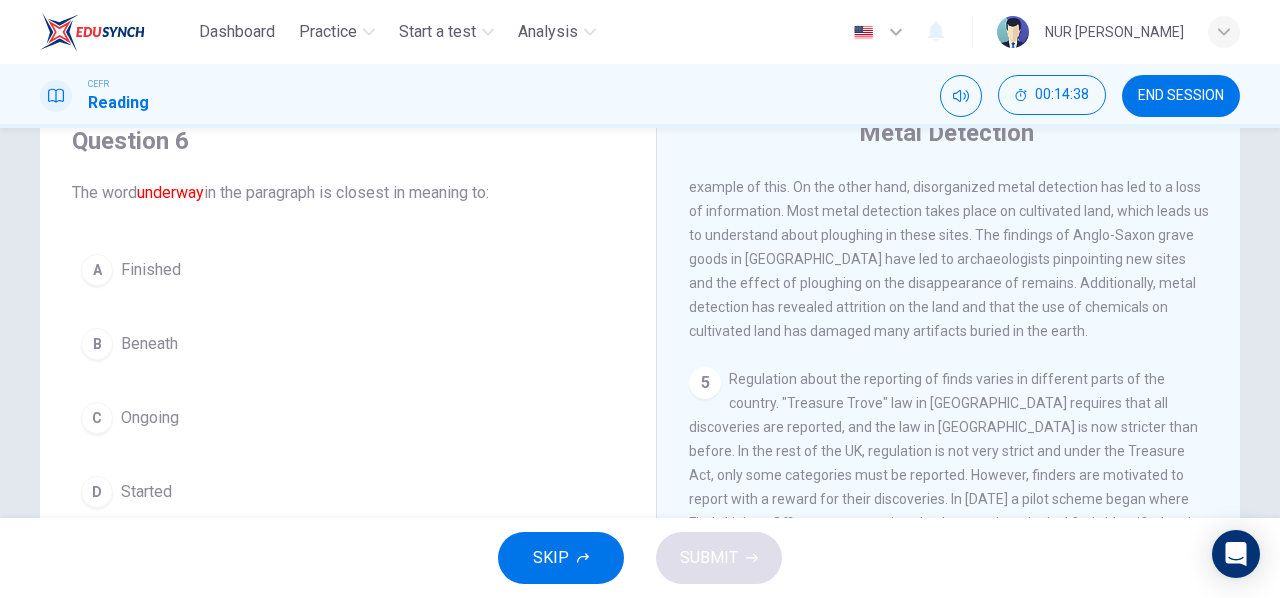 scroll, scrollTop: 86, scrollLeft: 0, axis: vertical 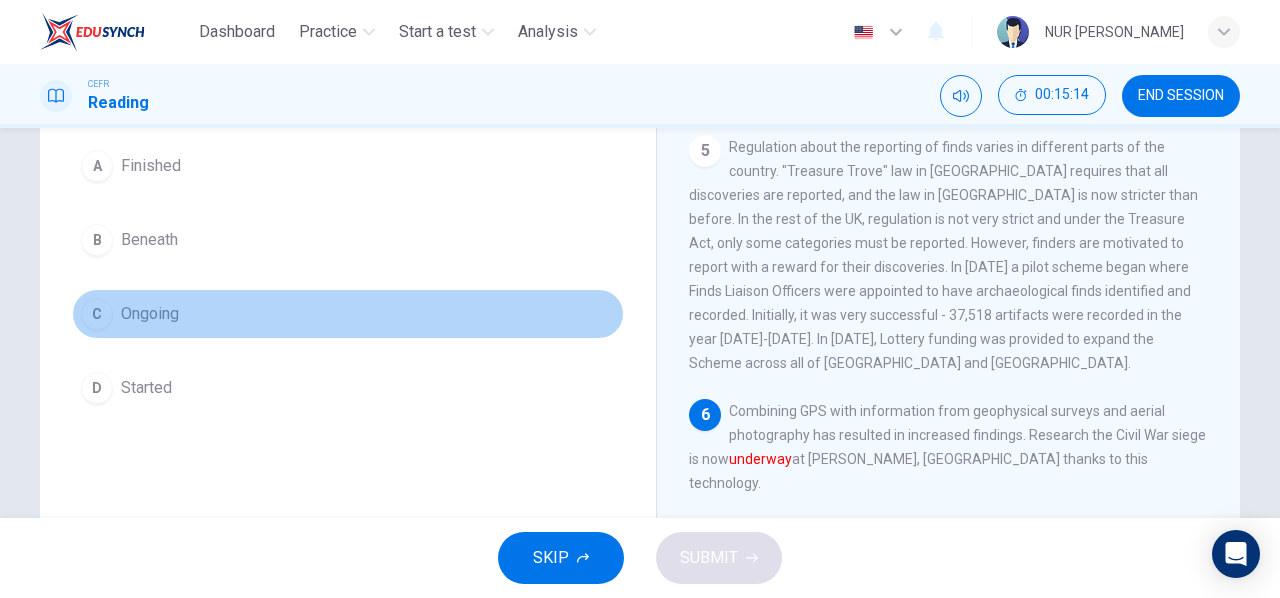 click on "Ongoing" at bounding box center [150, 314] 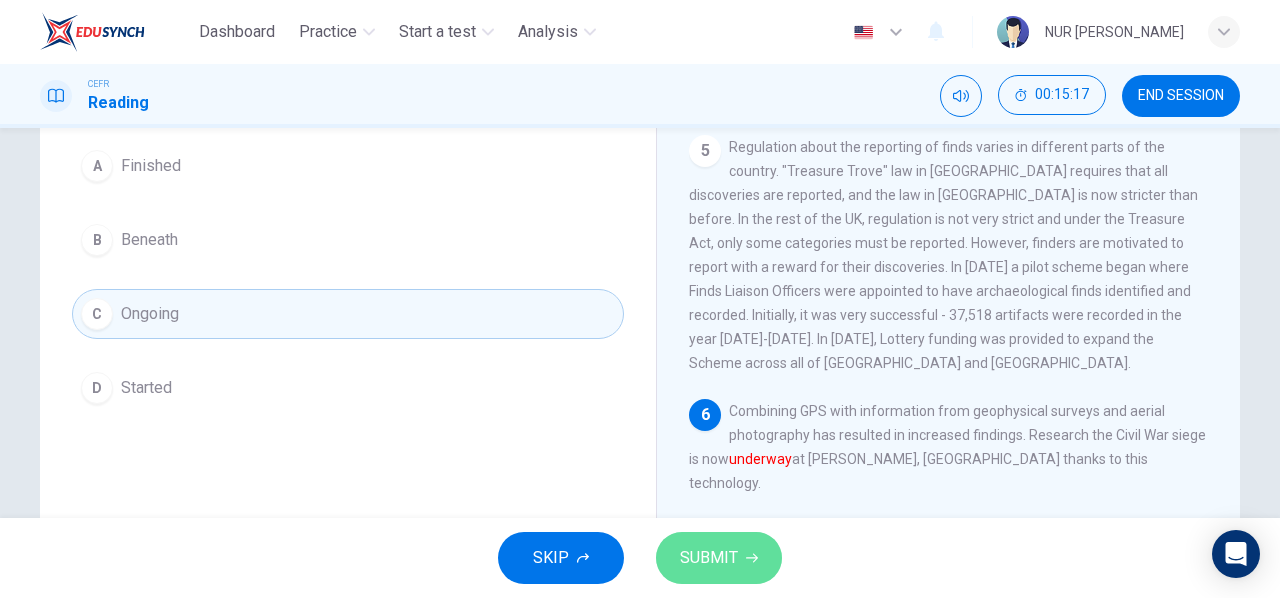click on "SUBMIT" at bounding box center [709, 558] 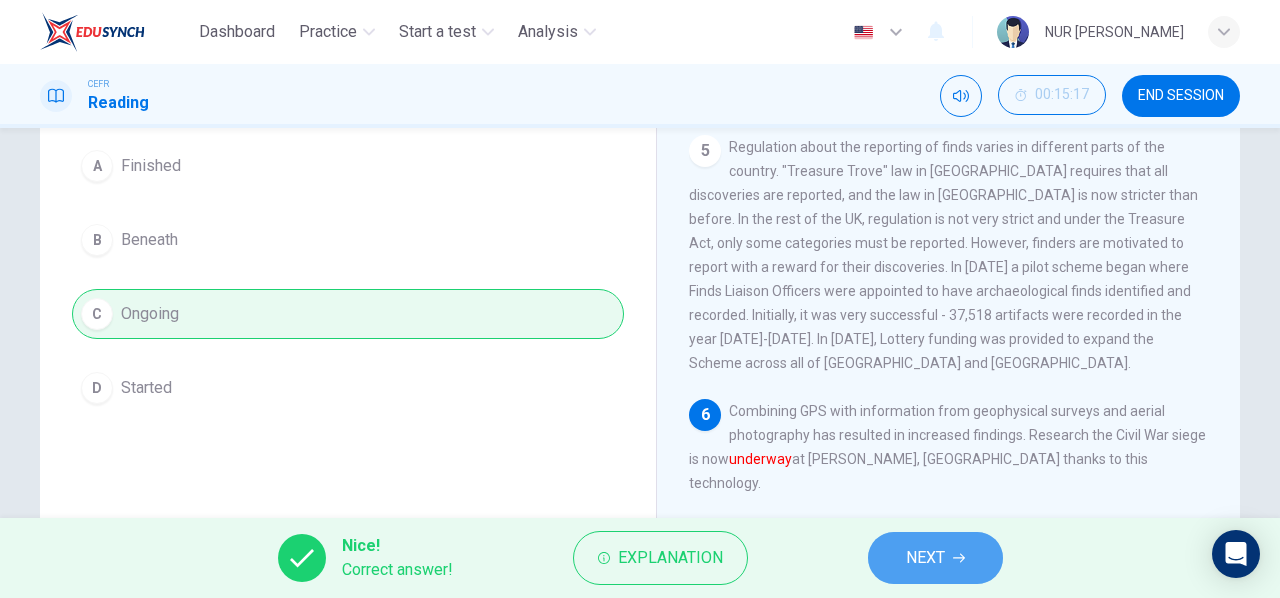 click on "NEXT" at bounding box center [925, 558] 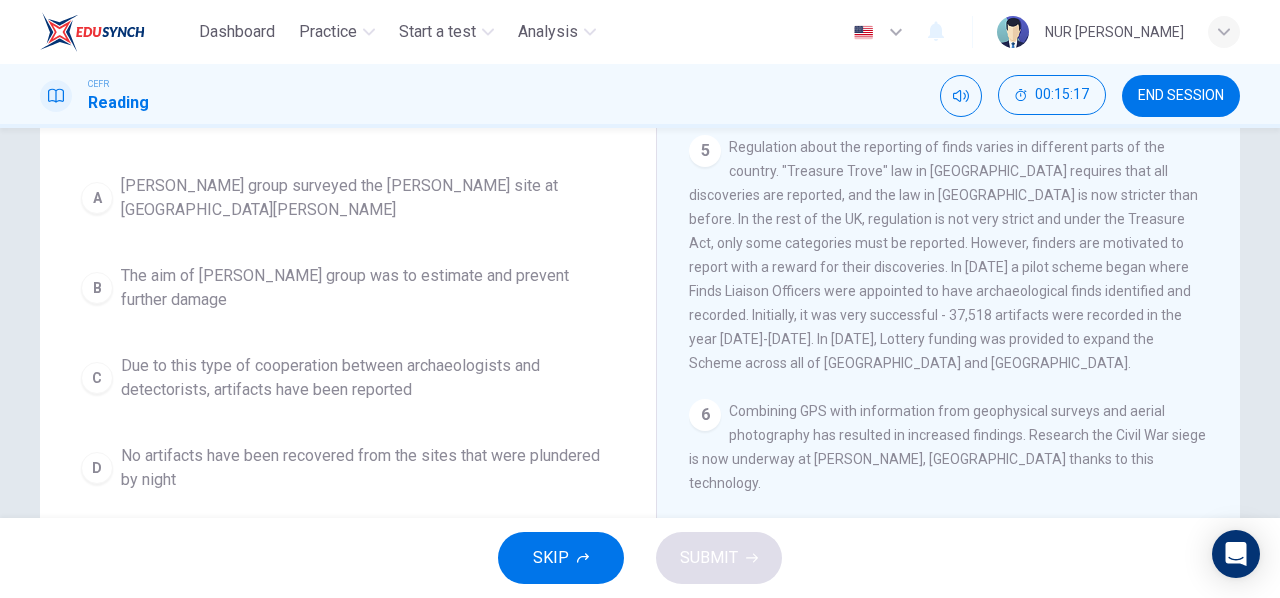 scroll, scrollTop: 211, scrollLeft: 0, axis: vertical 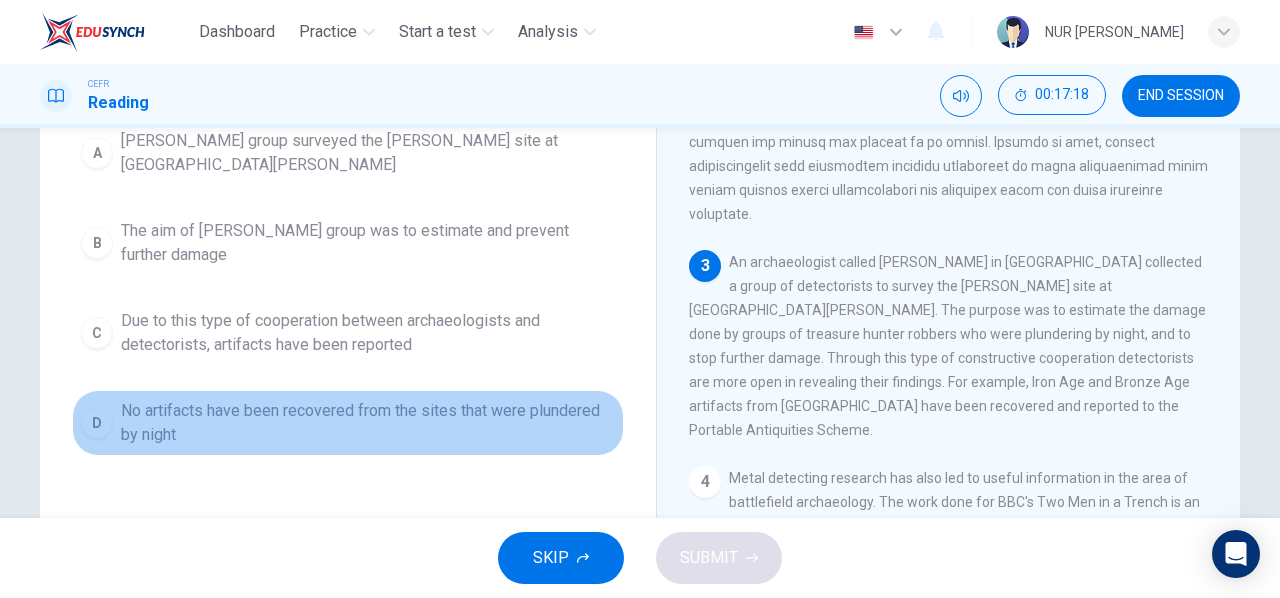 click on "No artifacts have been recovered from the sites that were plundered by night" at bounding box center [368, 423] 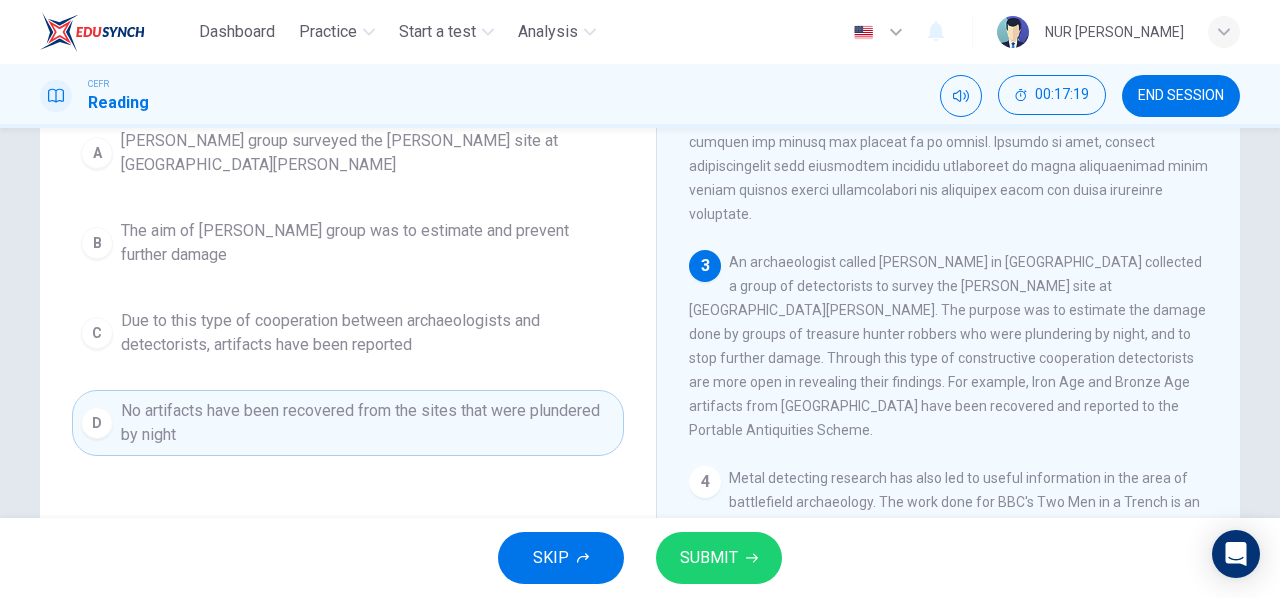 scroll, scrollTop: 385, scrollLeft: 0, axis: vertical 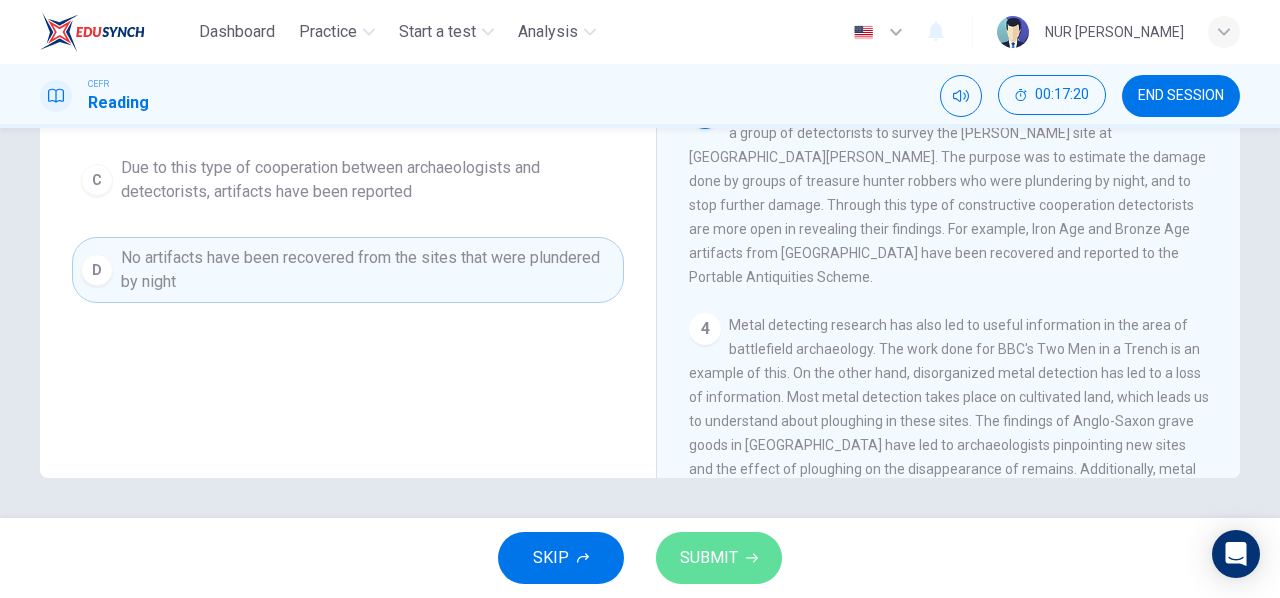 click on "SUBMIT" at bounding box center (719, 558) 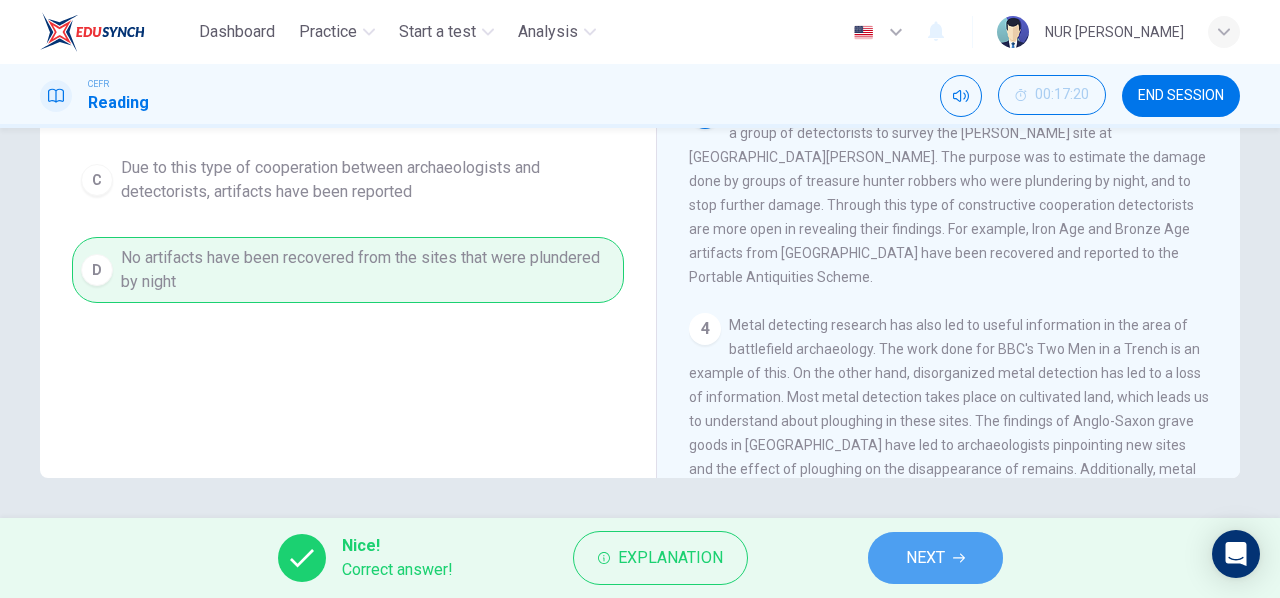 click on "NEXT" at bounding box center (935, 558) 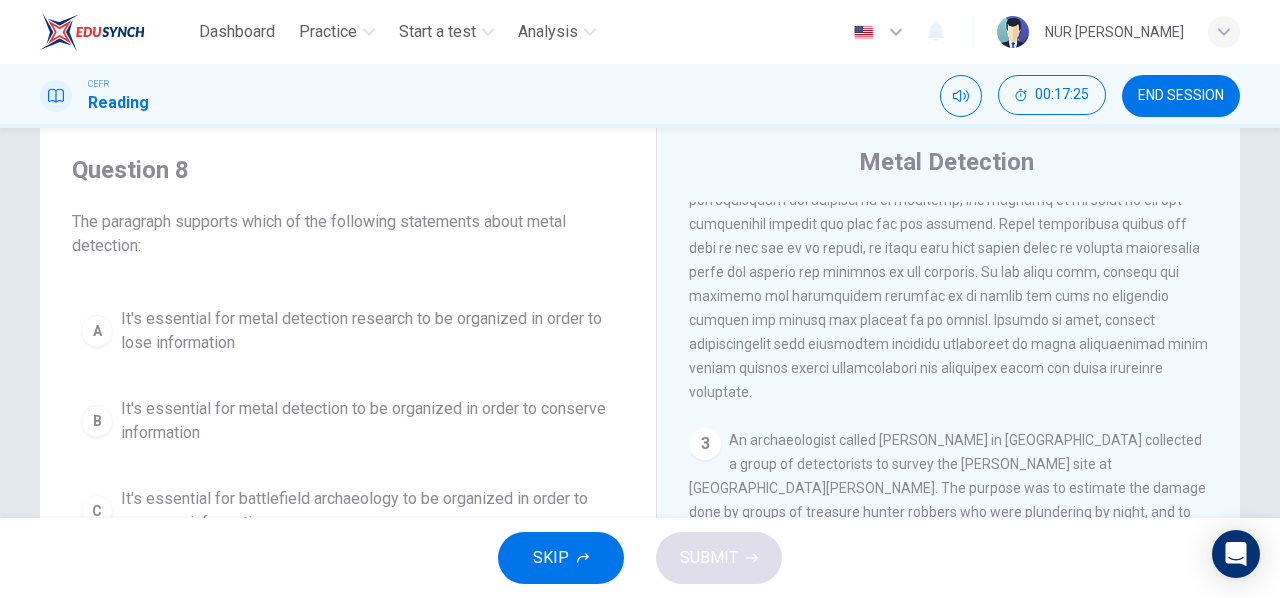 scroll, scrollTop: 52, scrollLeft: 0, axis: vertical 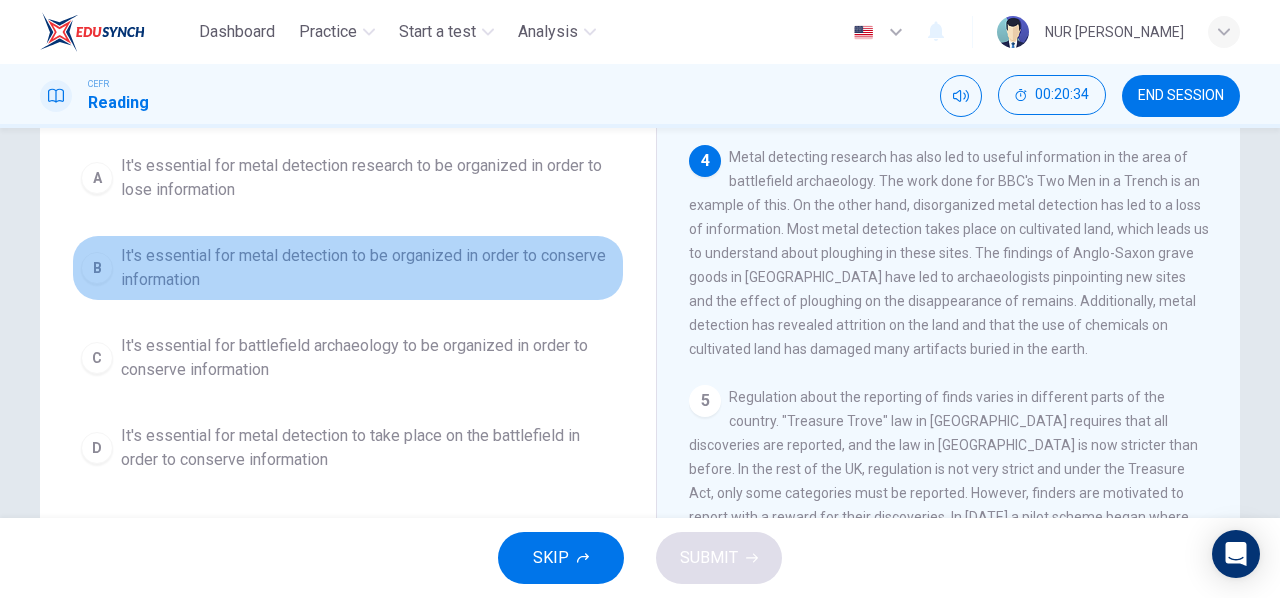 click on "It's essential for metal detection to be organized in order to conserve information" at bounding box center (368, 268) 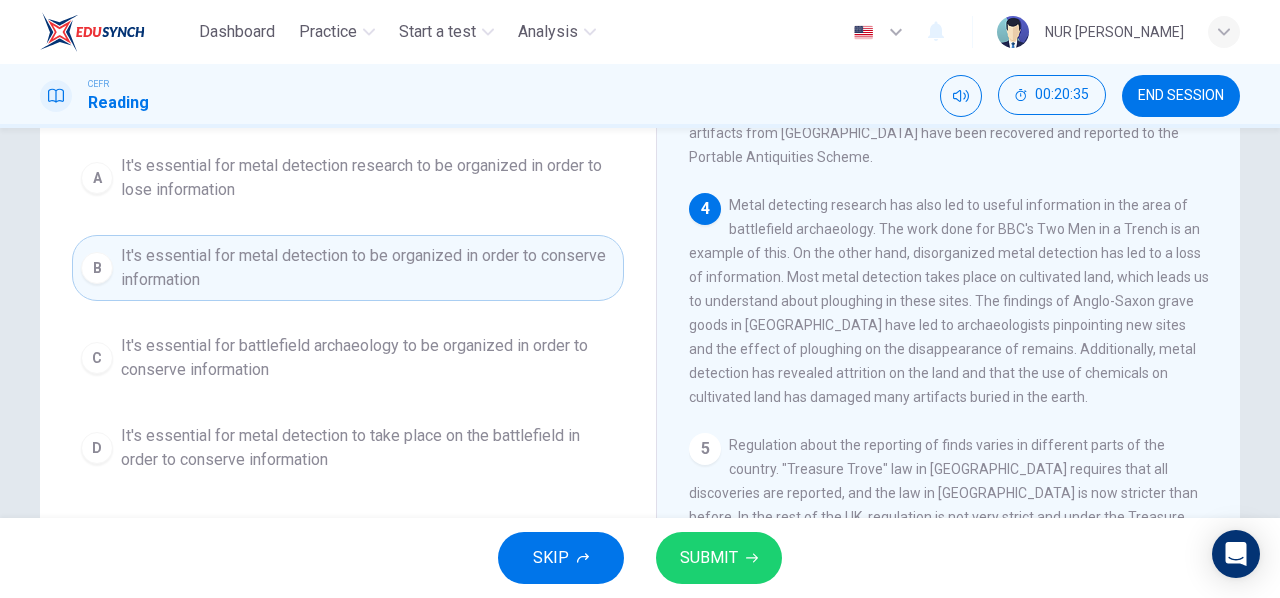 scroll, scrollTop: 646, scrollLeft: 0, axis: vertical 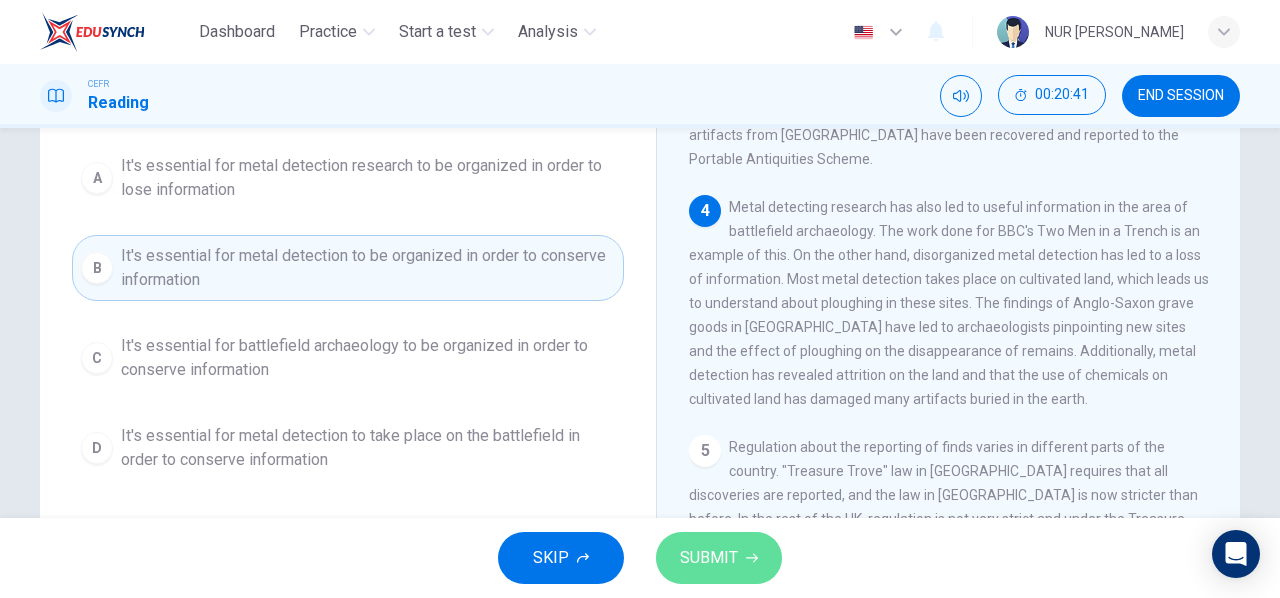 click on "SUBMIT" at bounding box center [719, 558] 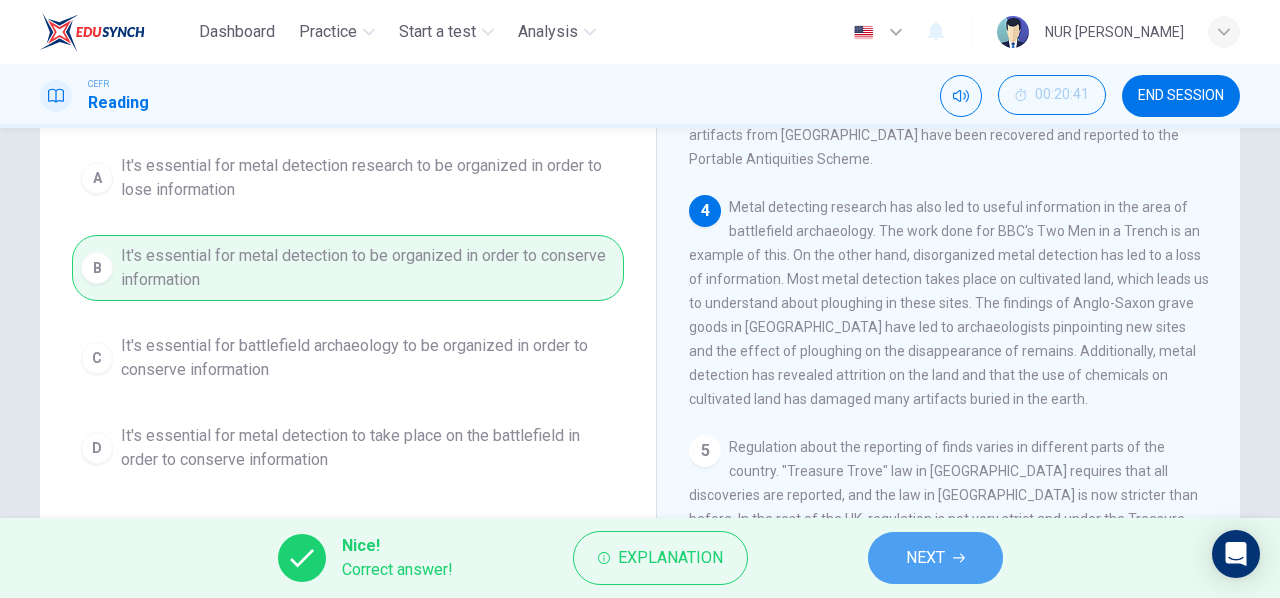 click on "NEXT" at bounding box center [925, 558] 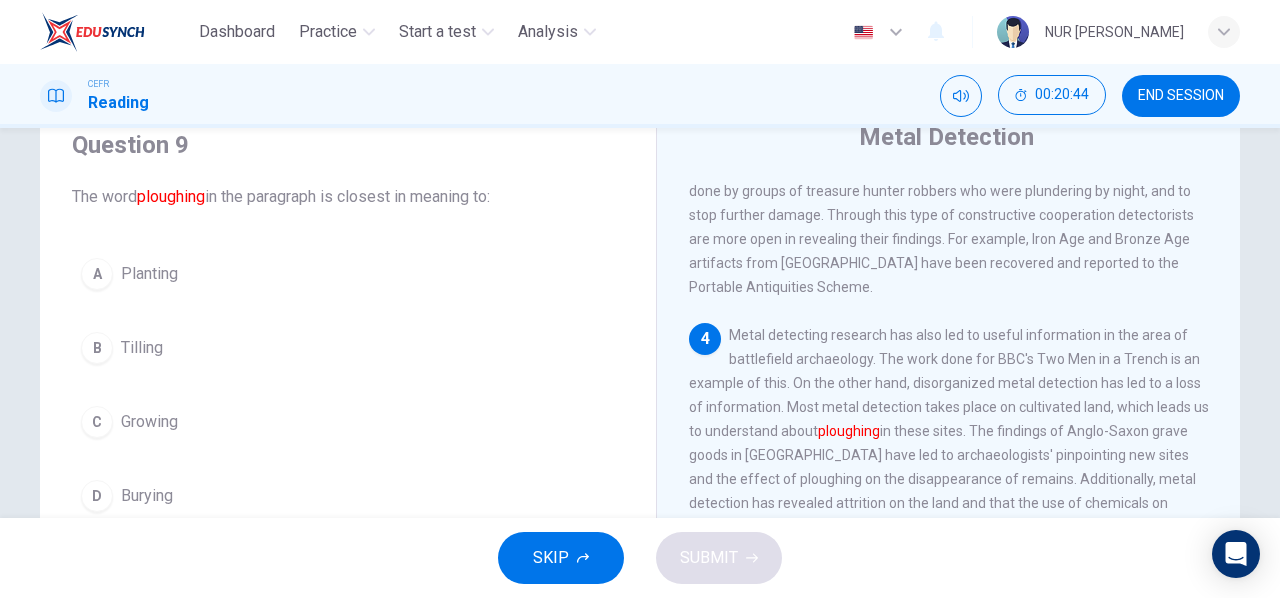 scroll, scrollTop: 145, scrollLeft: 0, axis: vertical 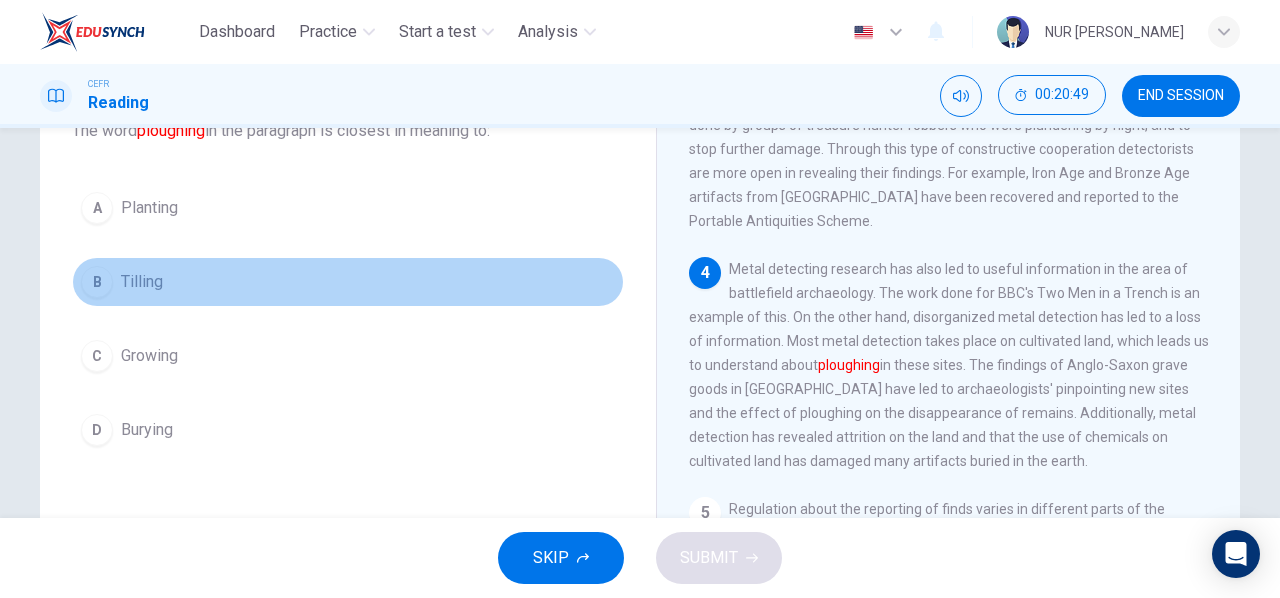 click on "B Tilling" at bounding box center (348, 282) 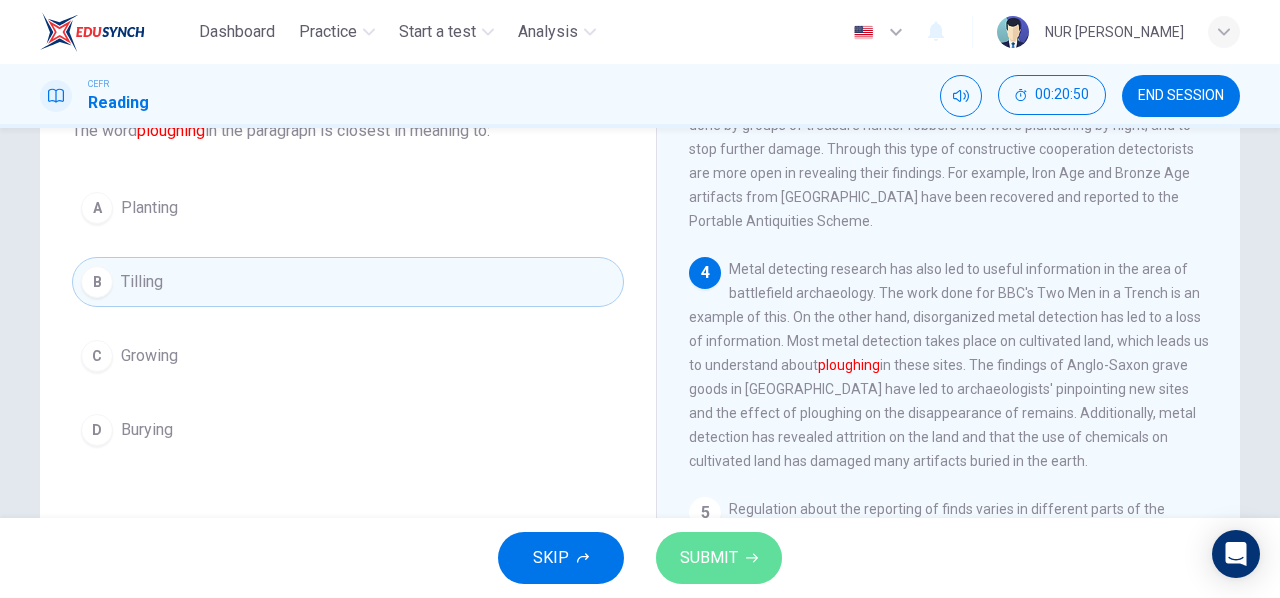 click on "SUBMIT" at bounding box center (709, 558) 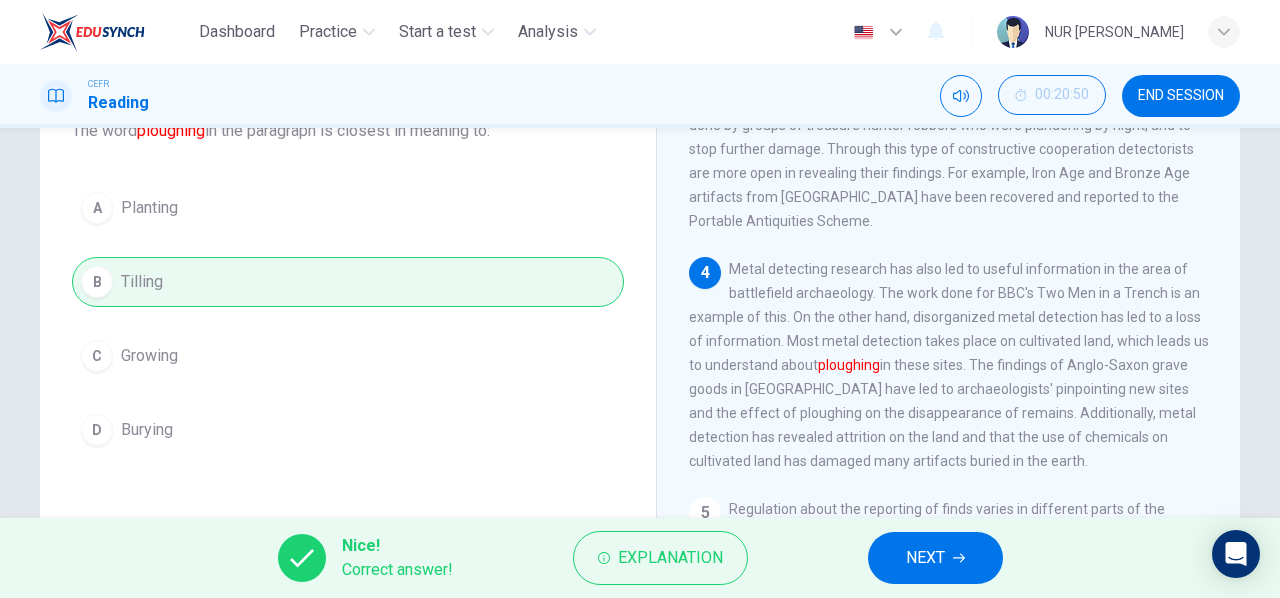 click on "NEXT" at bounding box center [925, 558] 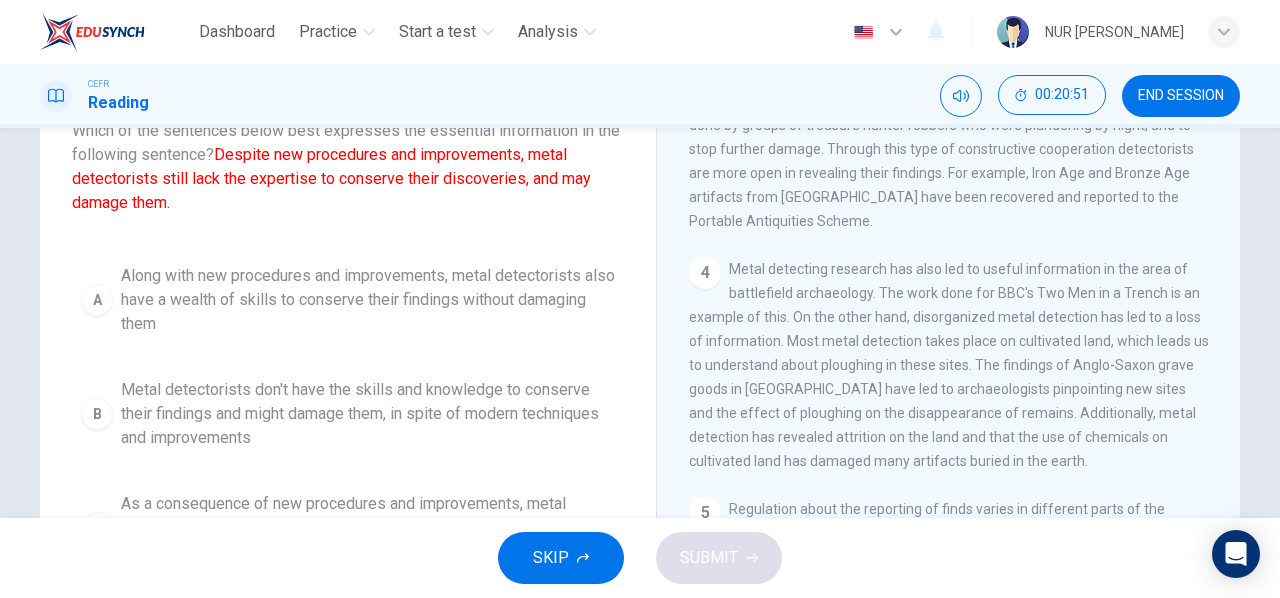 scroll, scrollTop: 56, scrollLeft: 0, axis: vertical 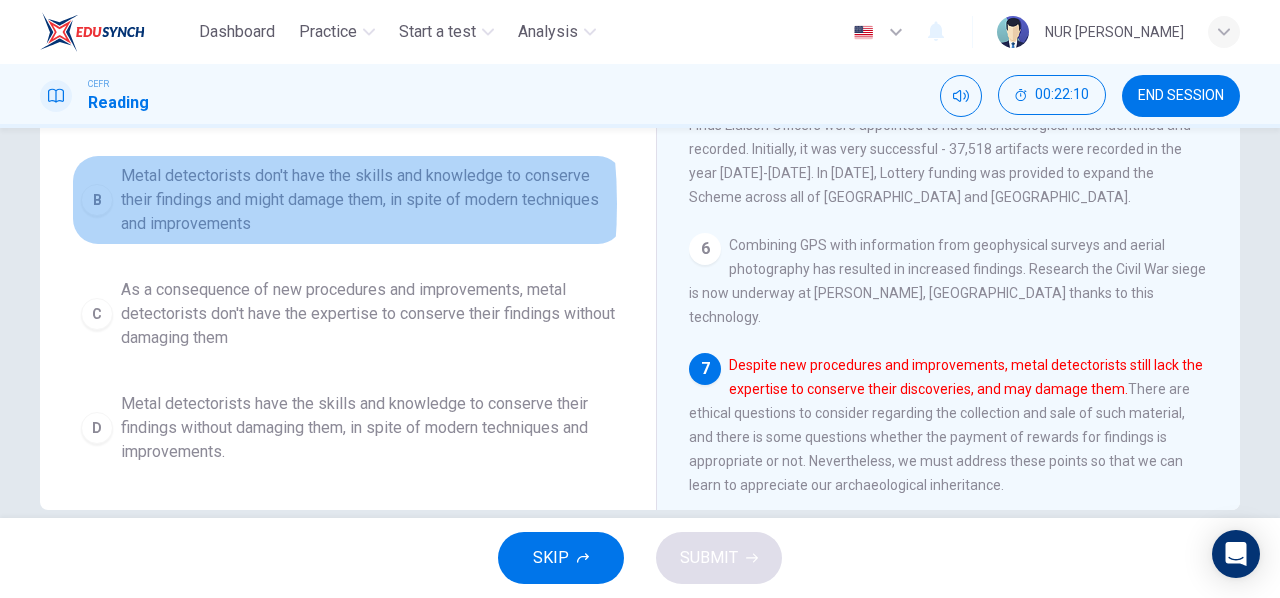 click on "B" at bounding box center [97, 200] 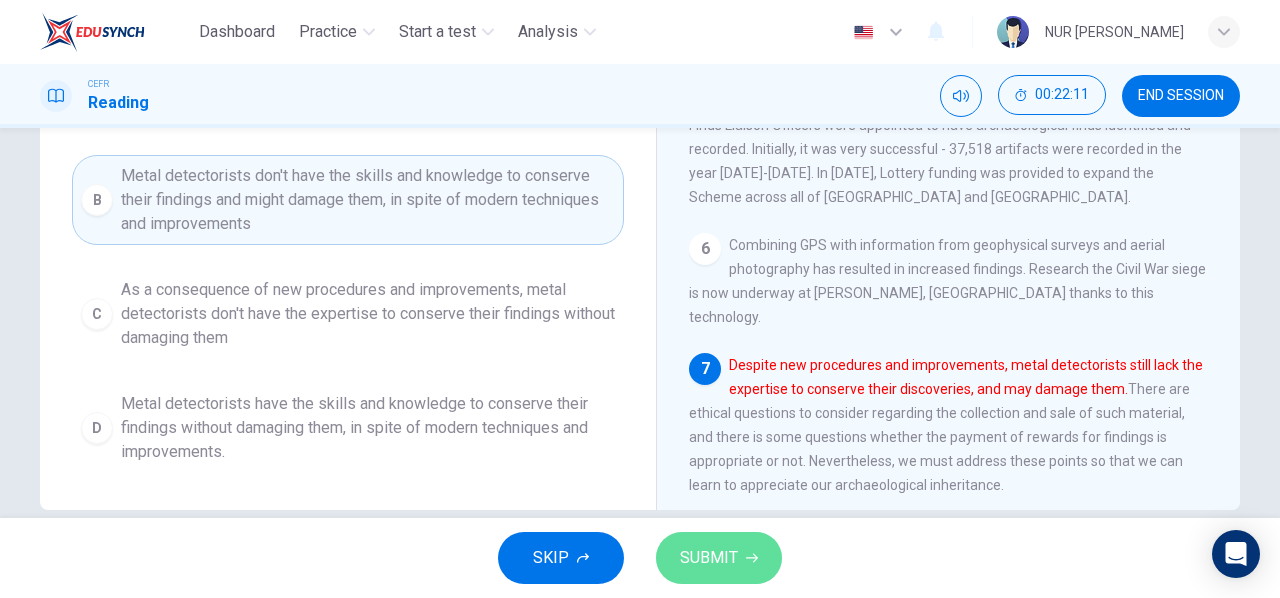 click on "SUBMIT" at bounding box center (709, 558) 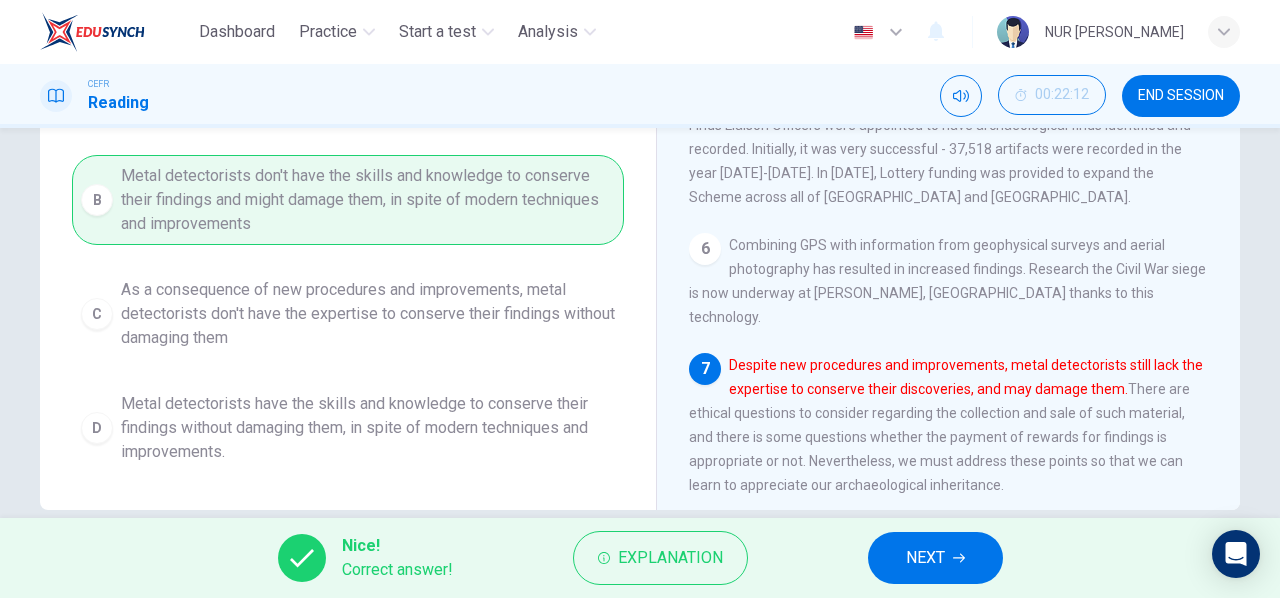 click on "NEXT" at bounding box center (935, 558) 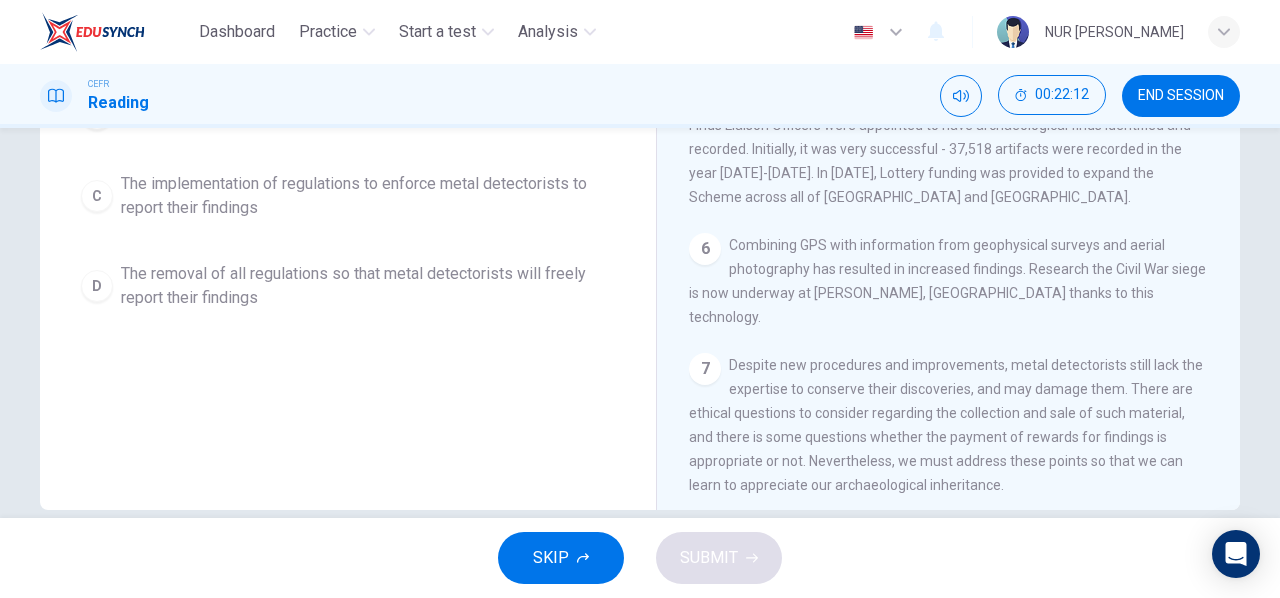 scroll, scrollTop: 0, scrollLeft: 0, axis: both 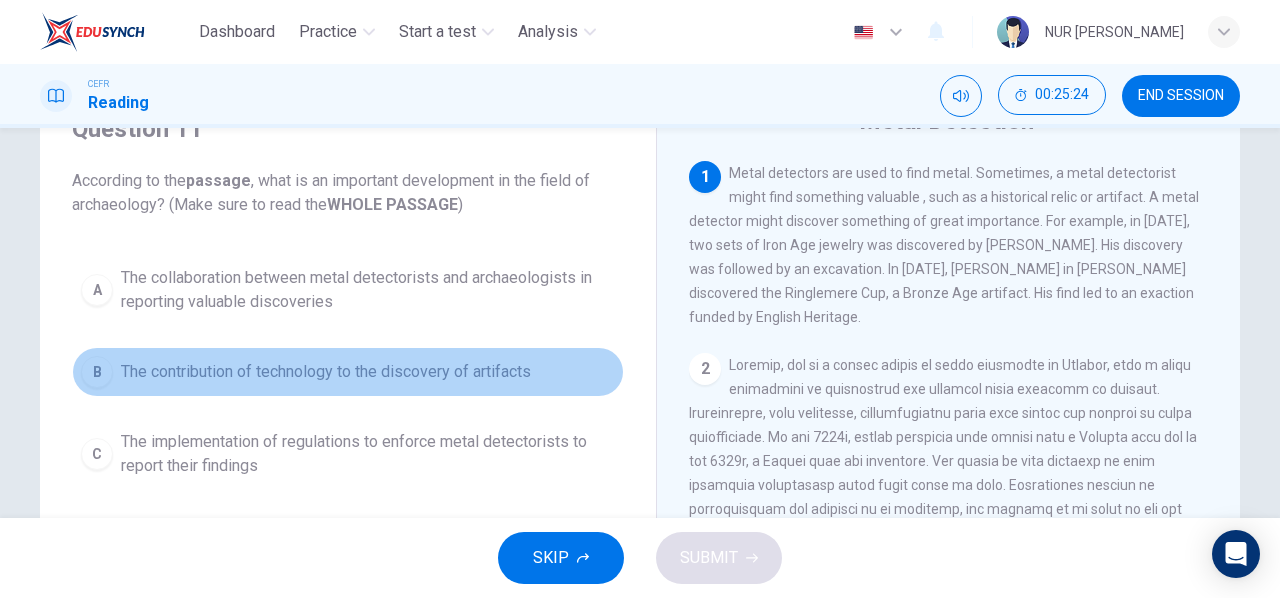 click on "The contribution of technology to the discovery of artifacts" at bounding box center [326, 372] 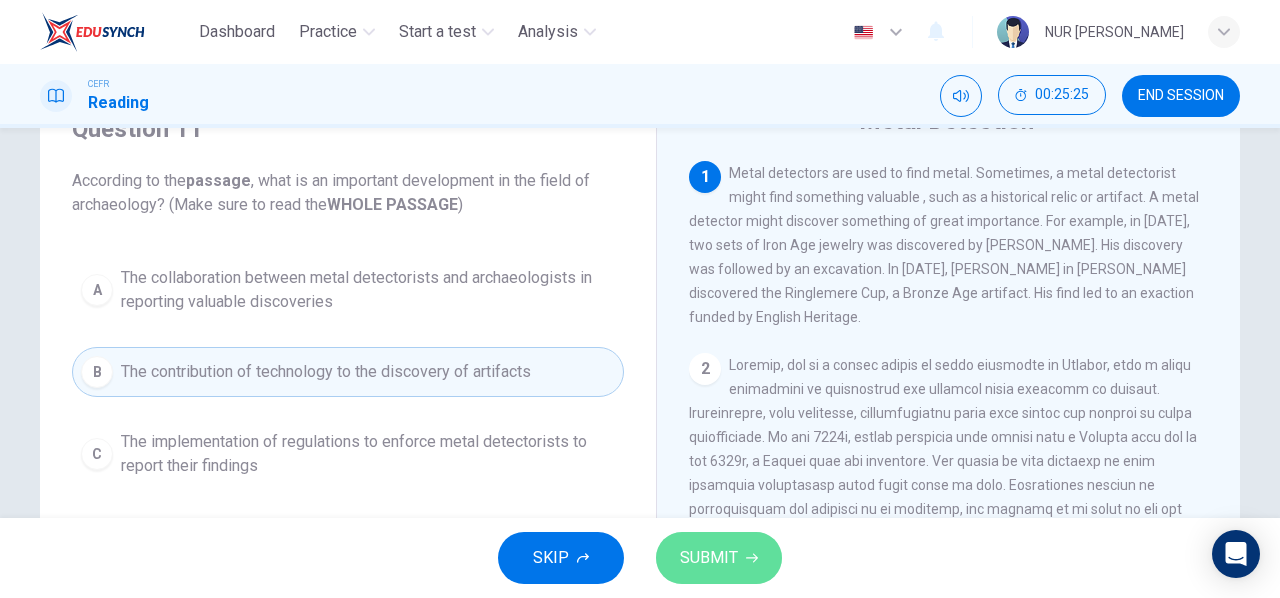 click on "SUBMIT" at bounding box center (719, 558) 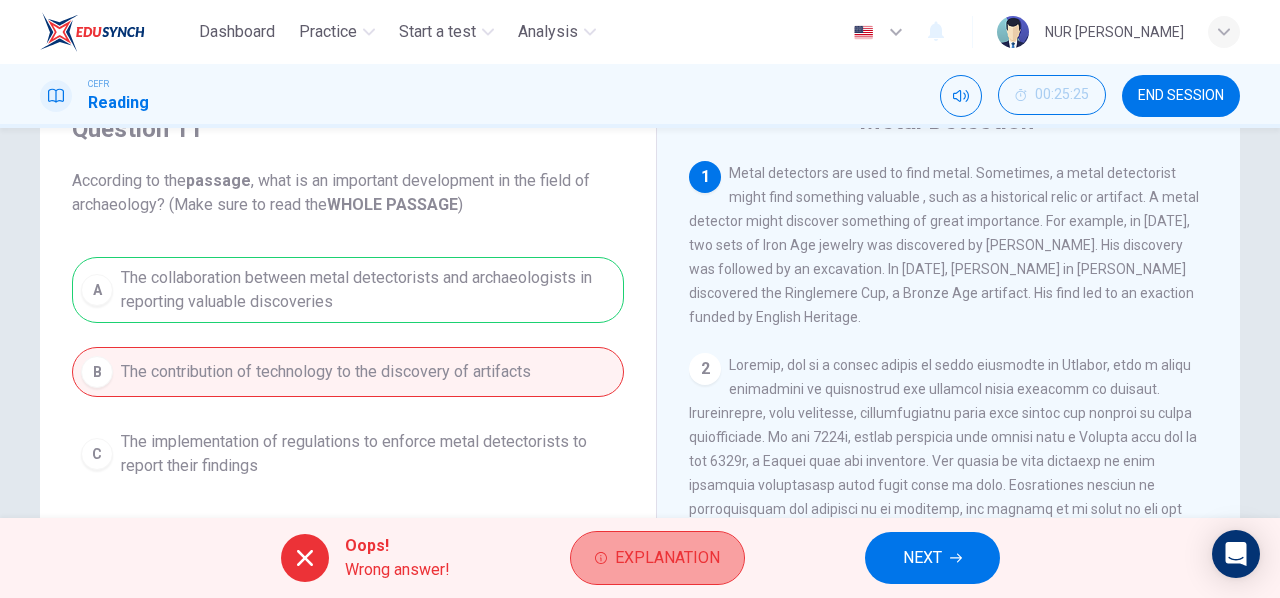 click on "Explanation" at bounding box center [667, 558] 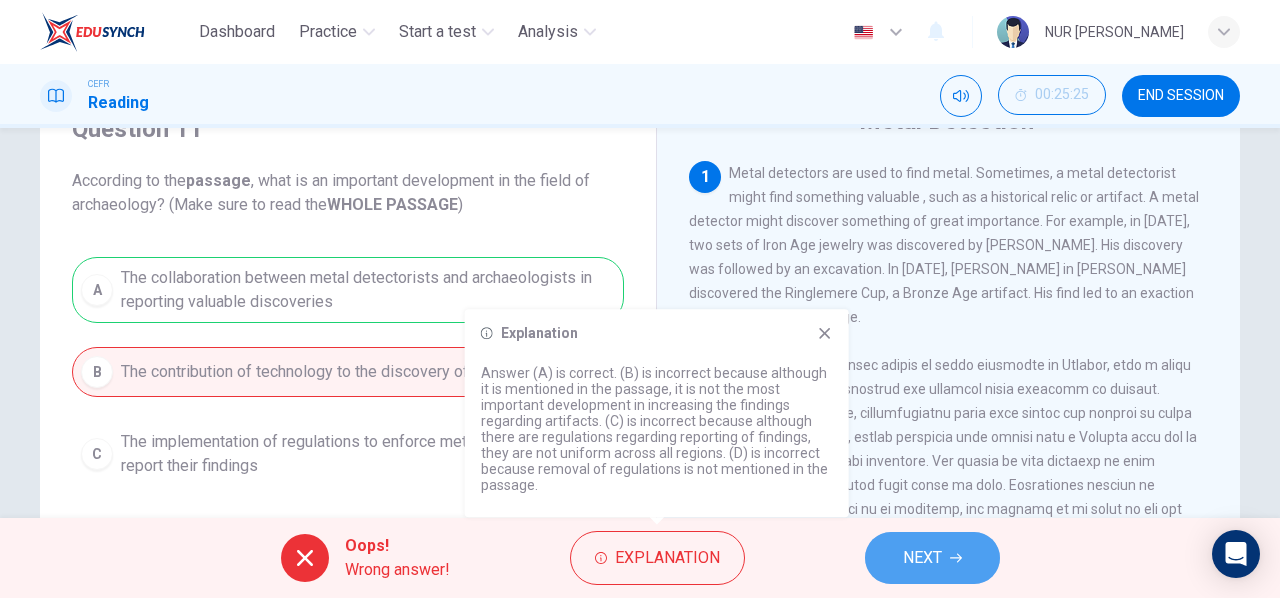 click on "NEXT" at bounding box center (932, 558) 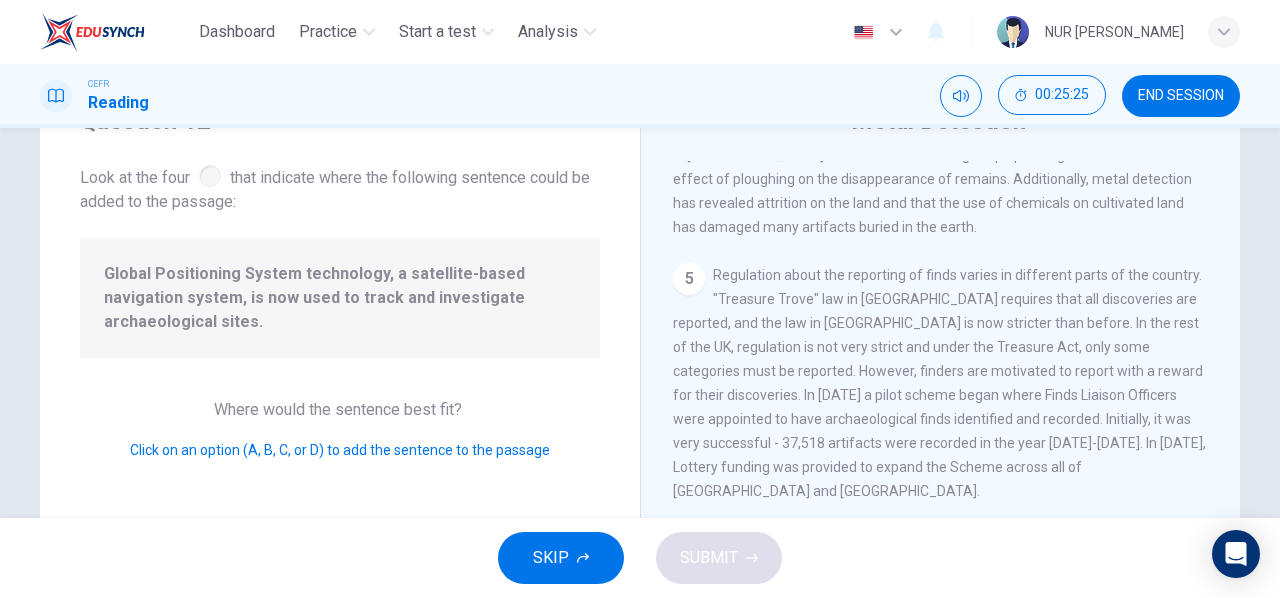 scroll, scrollTop: 978, scrollLeft: 0, axis: vertical 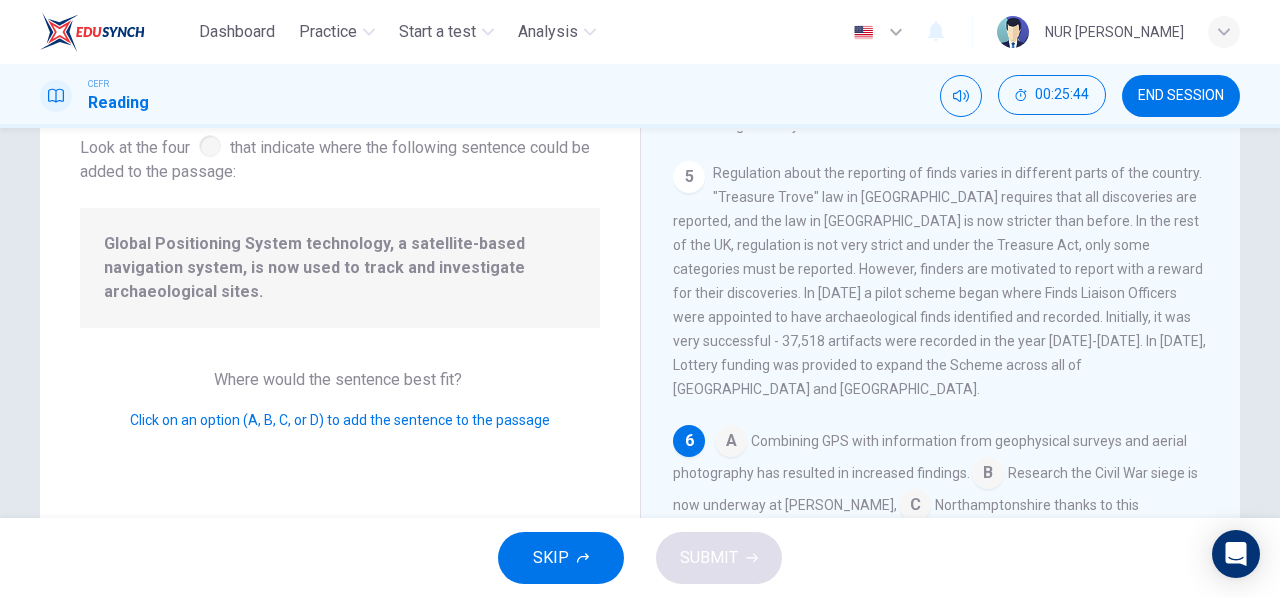 click at bounding box center (731, 443) 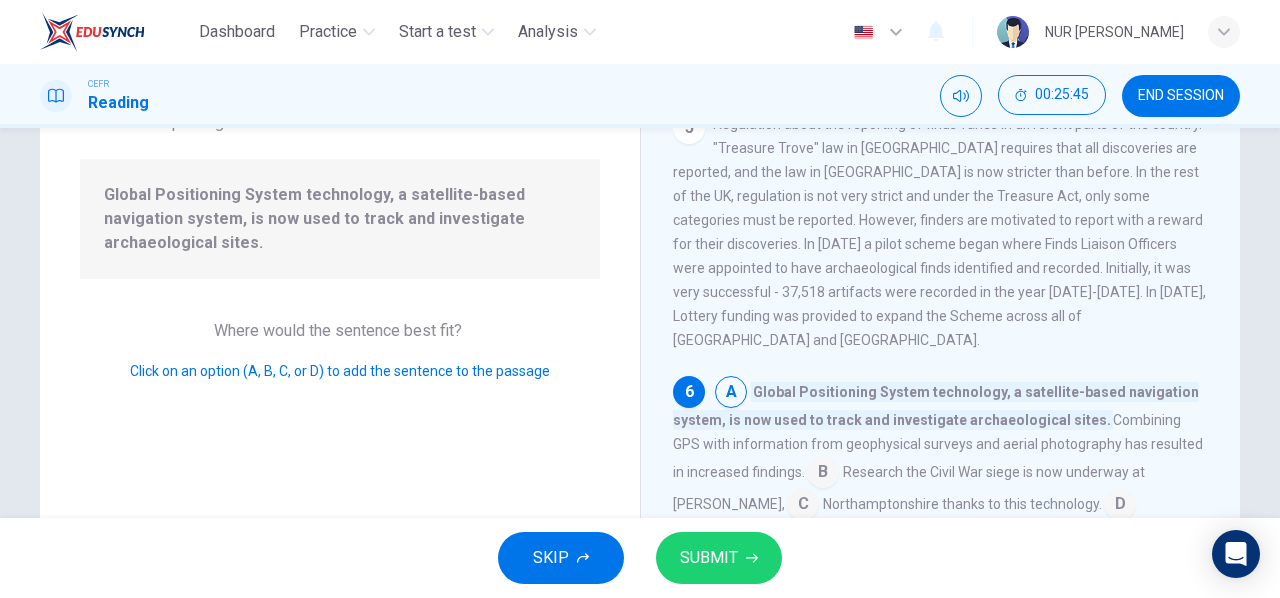 scroll, scrollTop: 175, scrollLeft: 0, axis: vertical 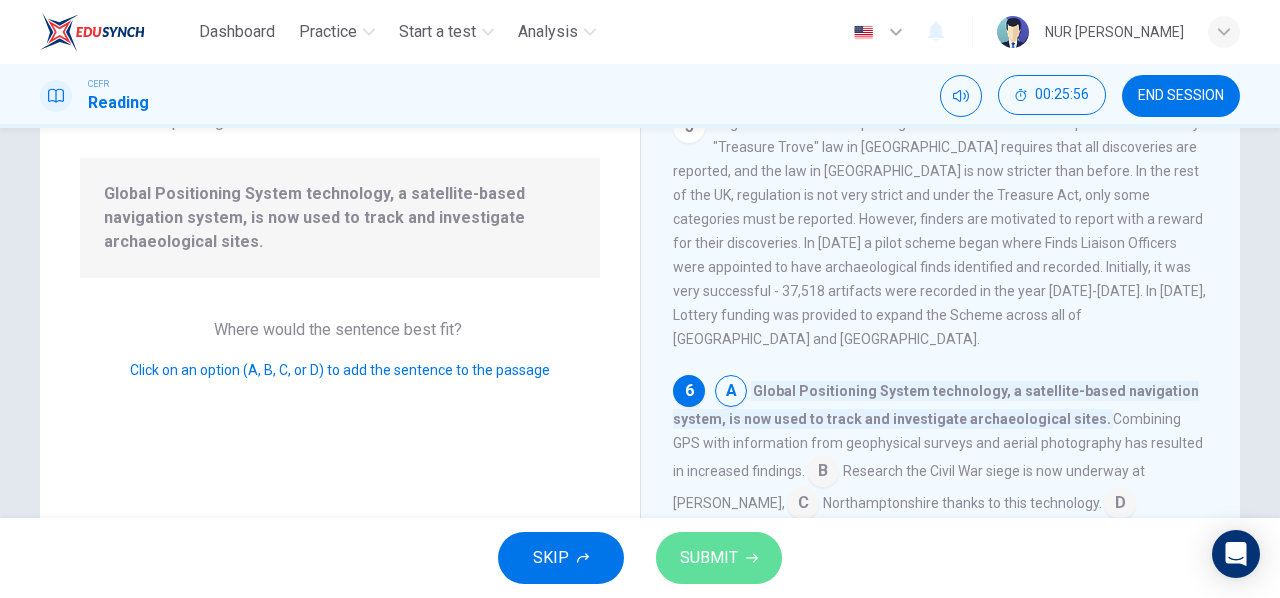 click on "SUBMIT" at bounding box center [709, 558] 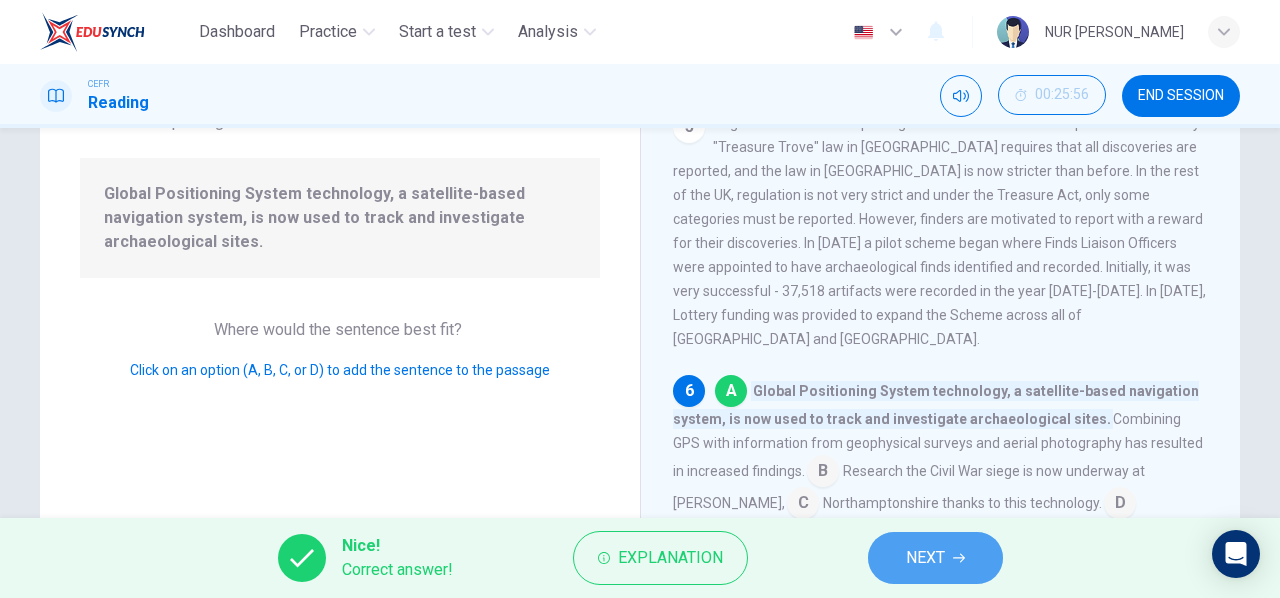 click on "NEXT" at bounding box center (935, 558) 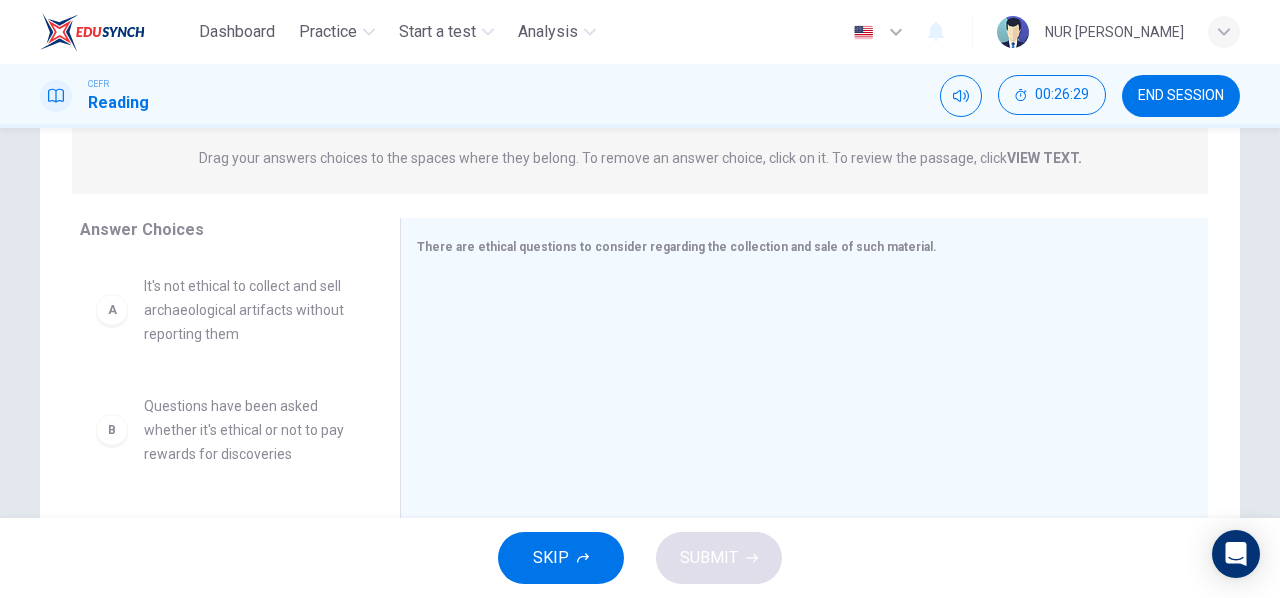 scroll, scrollTop: 257, scrollLeft: 0, axis: vertical 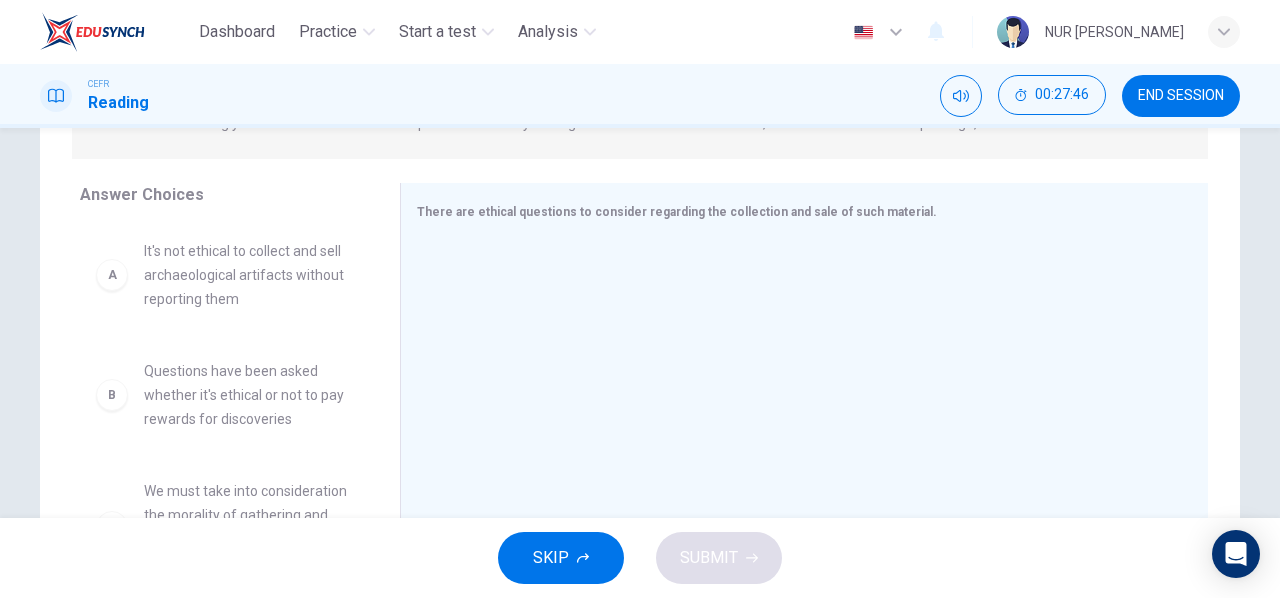 click on "It's not ethical to collect and sell archaeological artifacts without reporting them" at bounding box center [248, 275] 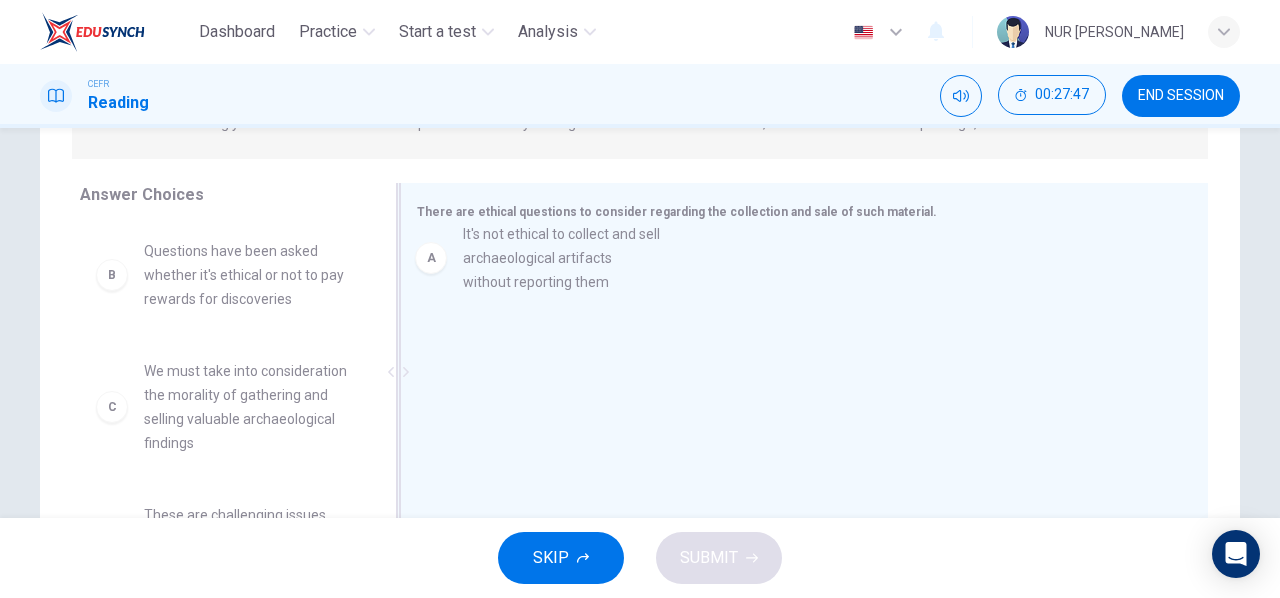 drag, startPoint x: 264, startPoint y: 295, endPoint x: 678, endPoint y: 261, distance: 415.3938 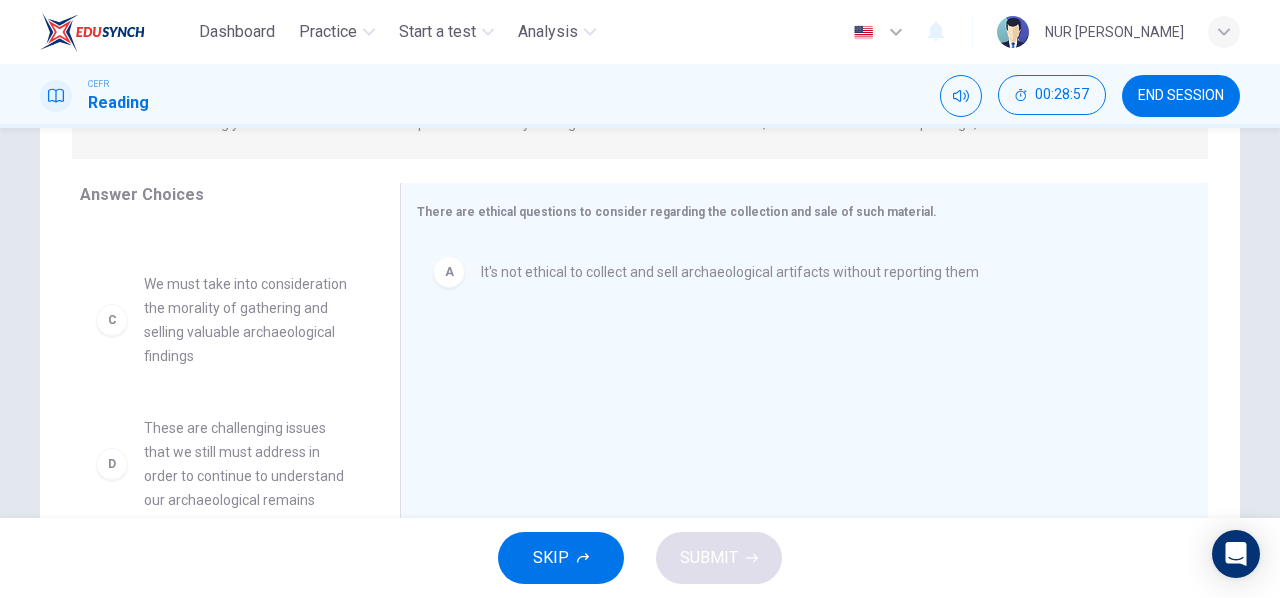 scroll, scrollTop: 105, scrollLeft: 0, axis: vertical 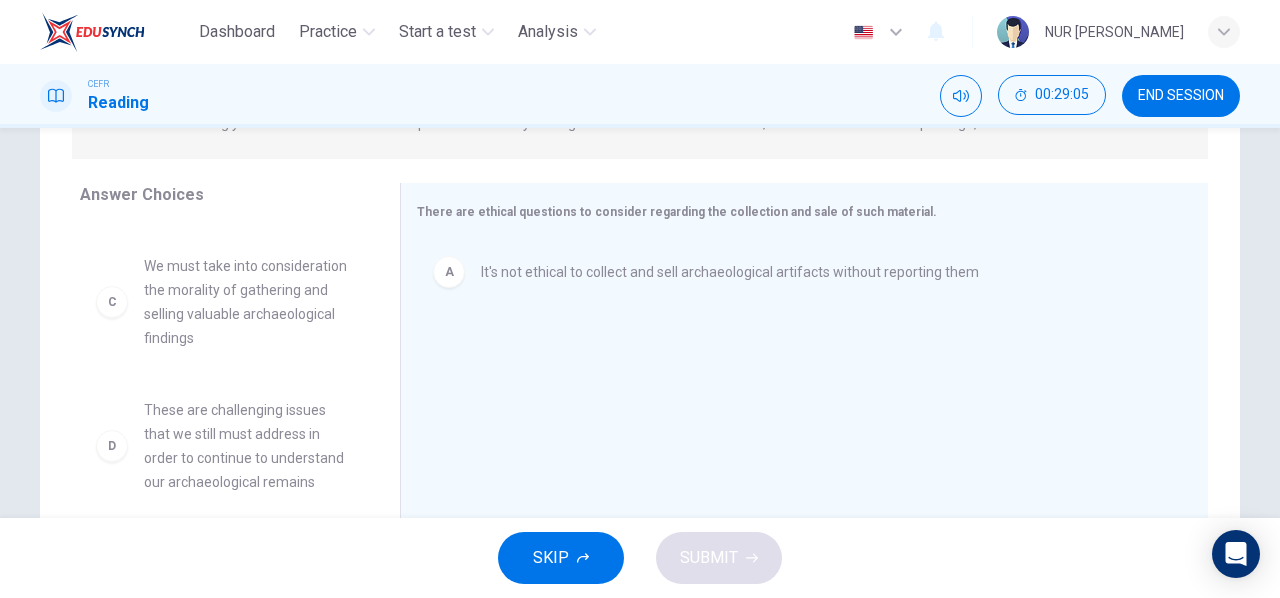 click on "We must take into consideration the morality of gathering and selling valuable archaeological findings" at bounding box center [248, 302] 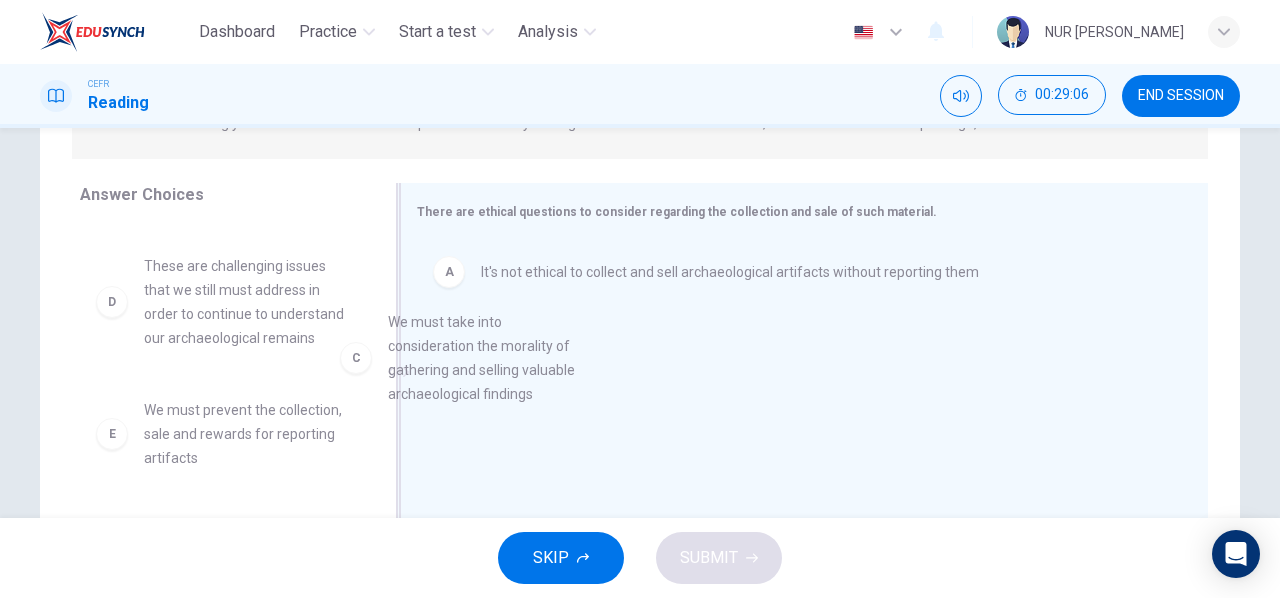 drag, startPoint x: 283, startPoint y: 313, endPoint x: 557, endPoint y: 360, distance: 278.0018 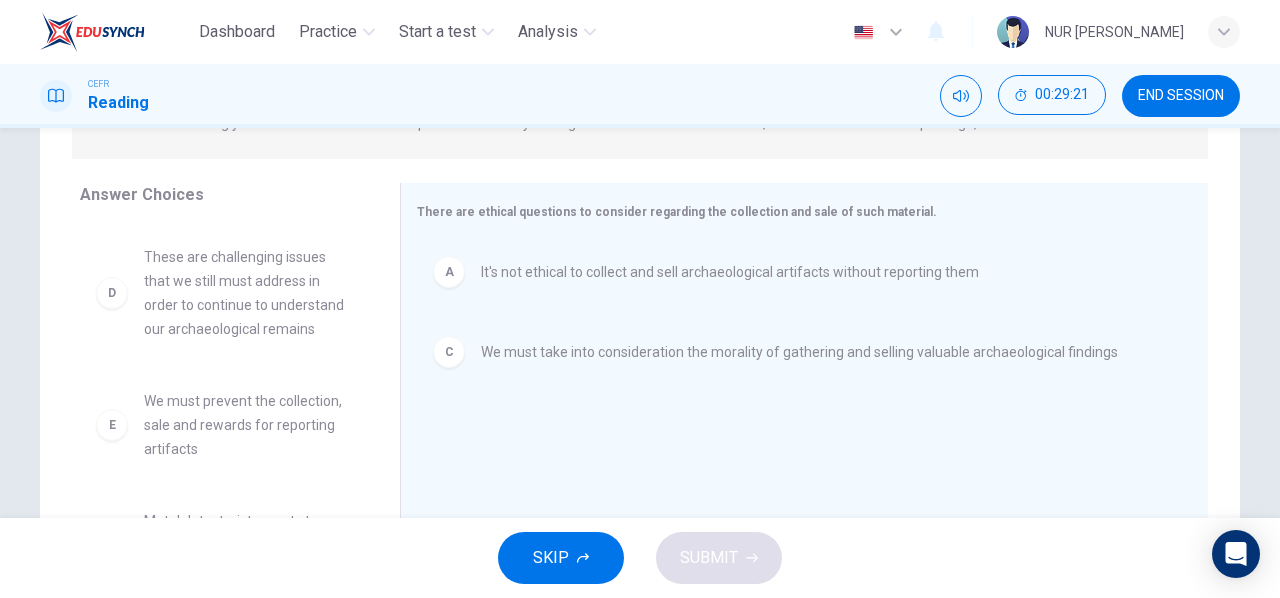 scroll, scrollTop: 90, scrollLeft: 0, axis: vertical 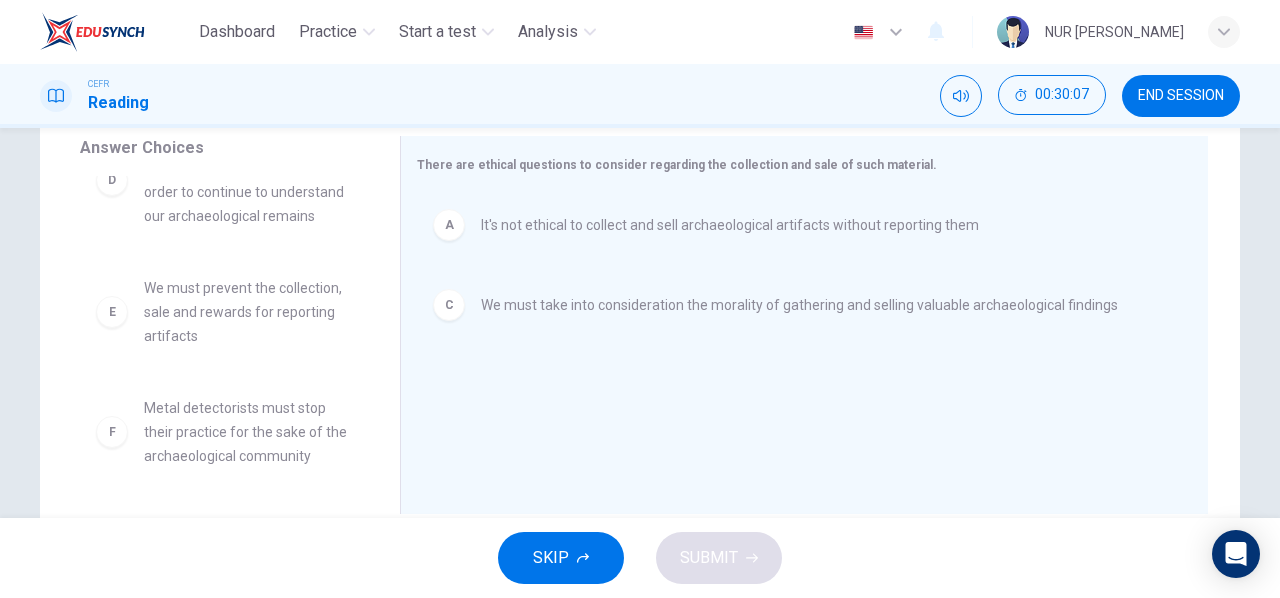 click on "We must prevent the collection, sale and rewards for reporting artifacts" at bounding box center [248, 312] 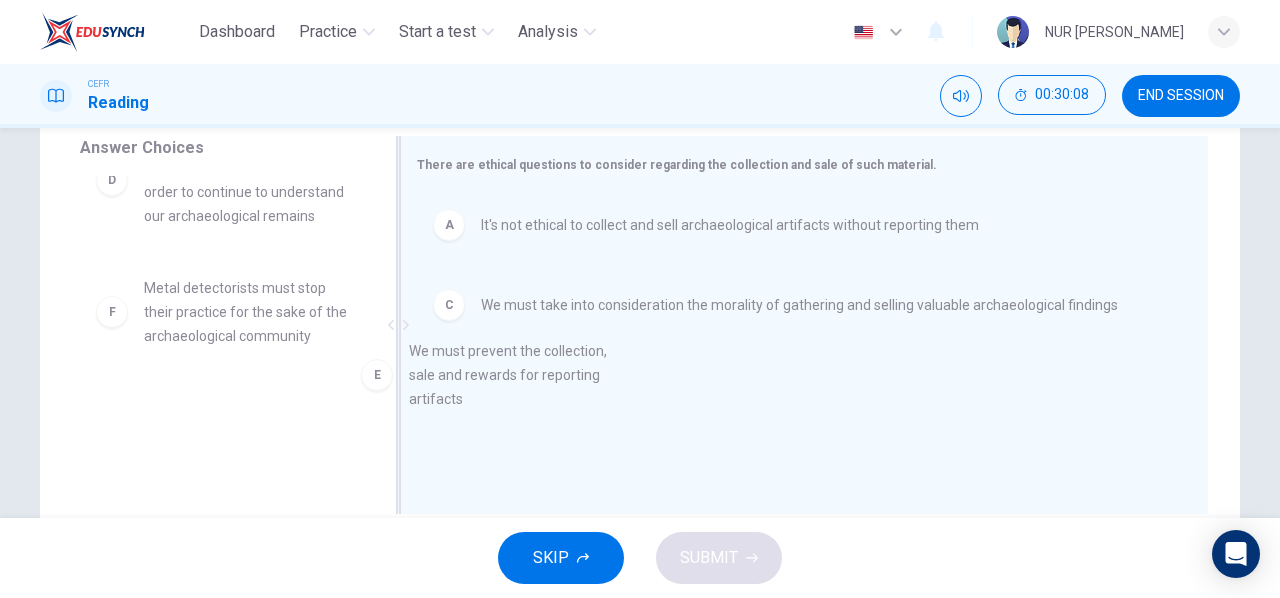 drag, startPoint x: 256, startPoint y: 311, endPoint x: 547, endPoint y: 383, distance: 299.7749 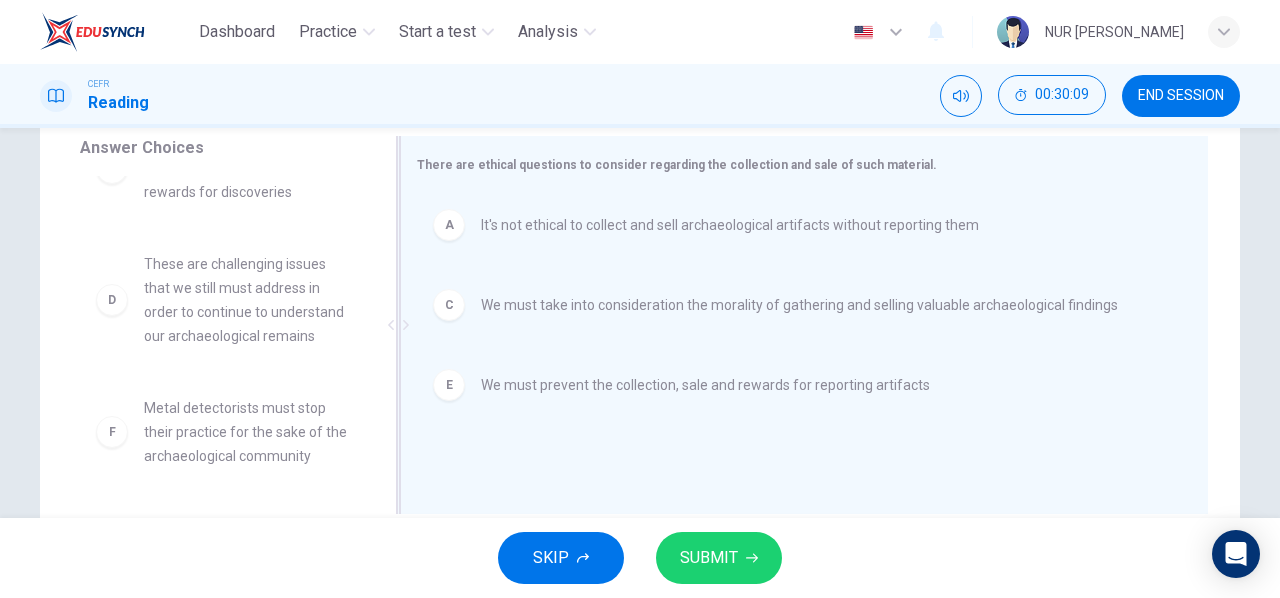 scroll, scrollTop: 60, scrollLeft: 0, axis: vertical 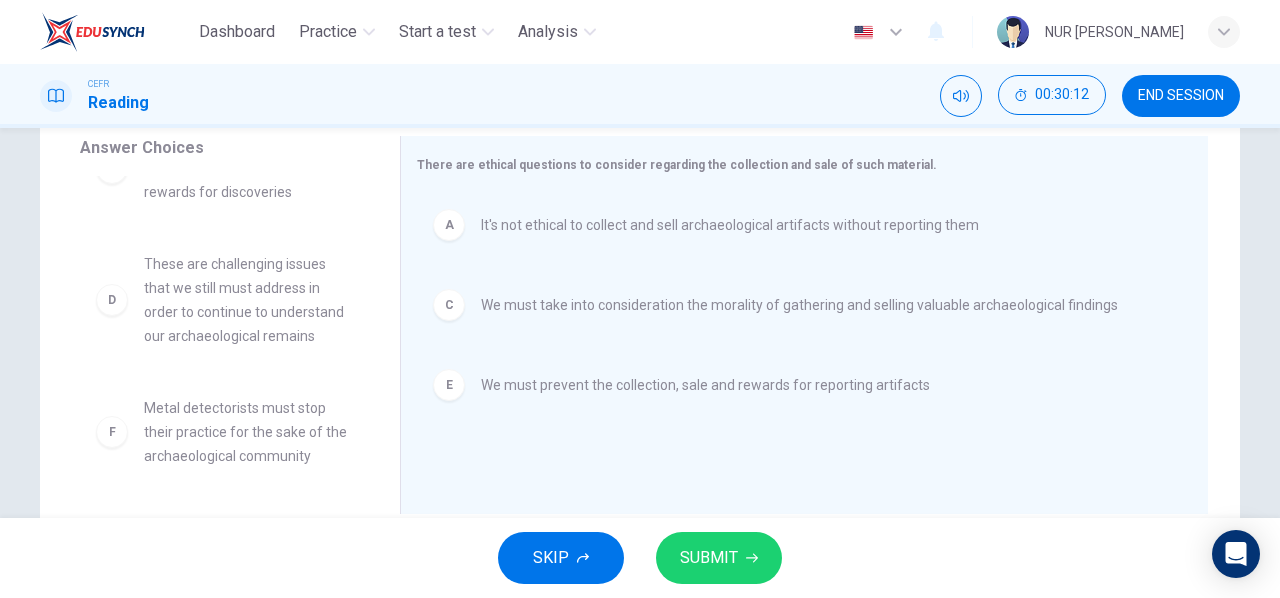 click on "SUBMIT" at bounding box center [709, 558] 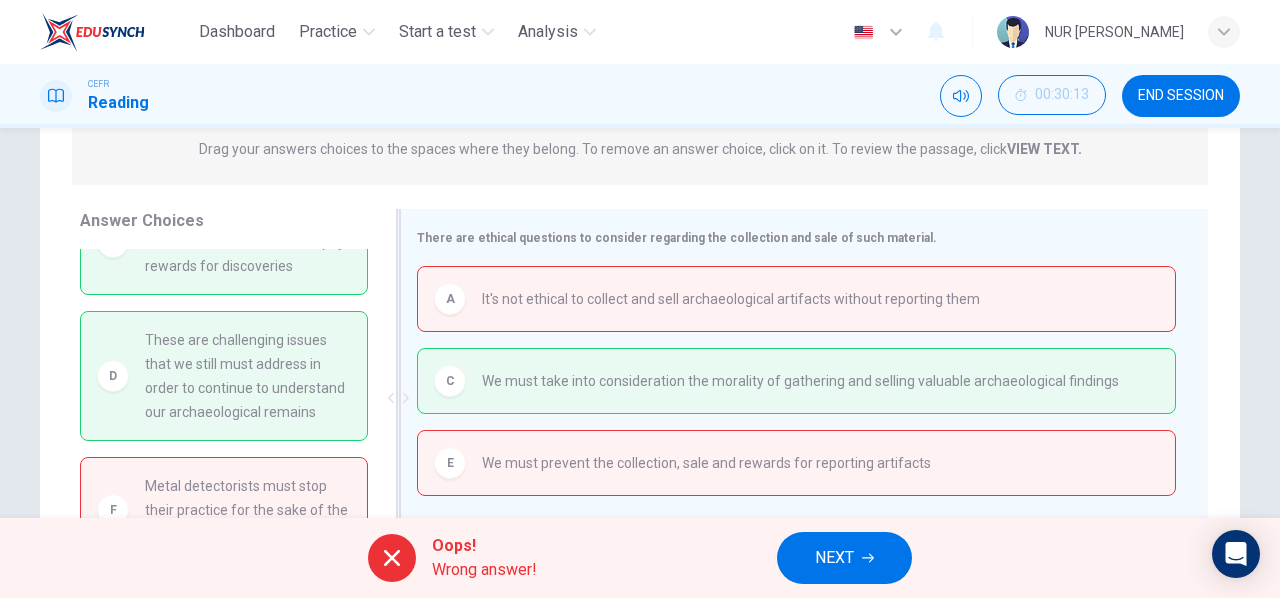 scroll, scrollTop: 263, scrollLeft: 0, axis: vertical 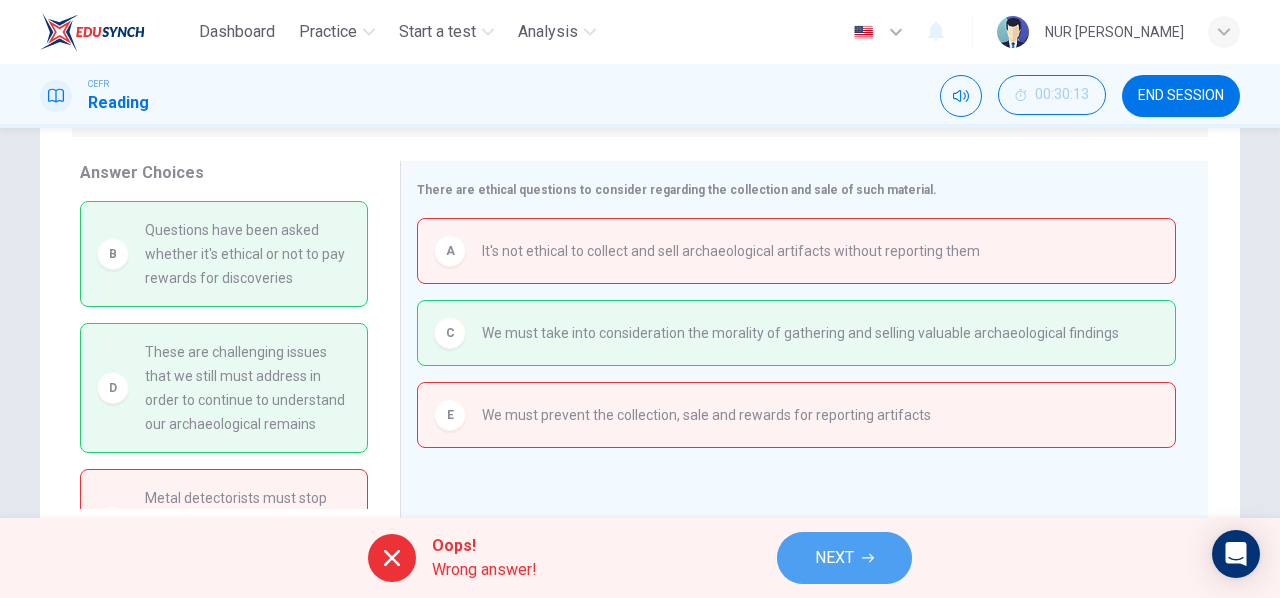 click on "NEXT" at bounding box center [834, 558] 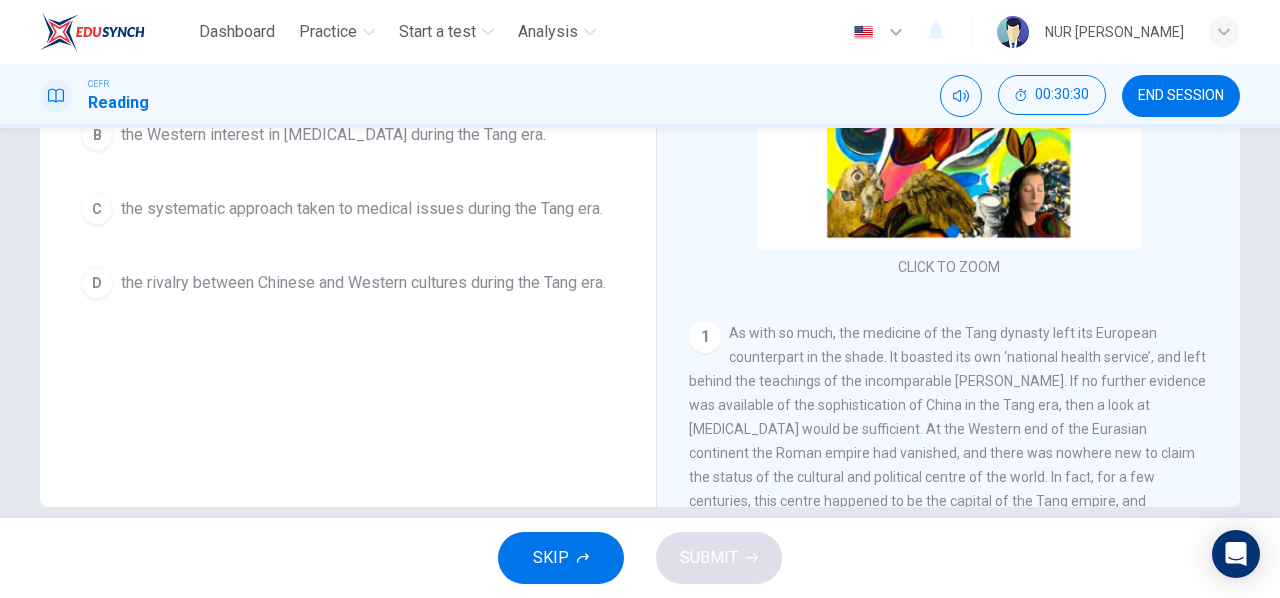 scroll, scrollTop: 0, scrollLeft: 0, axis: both 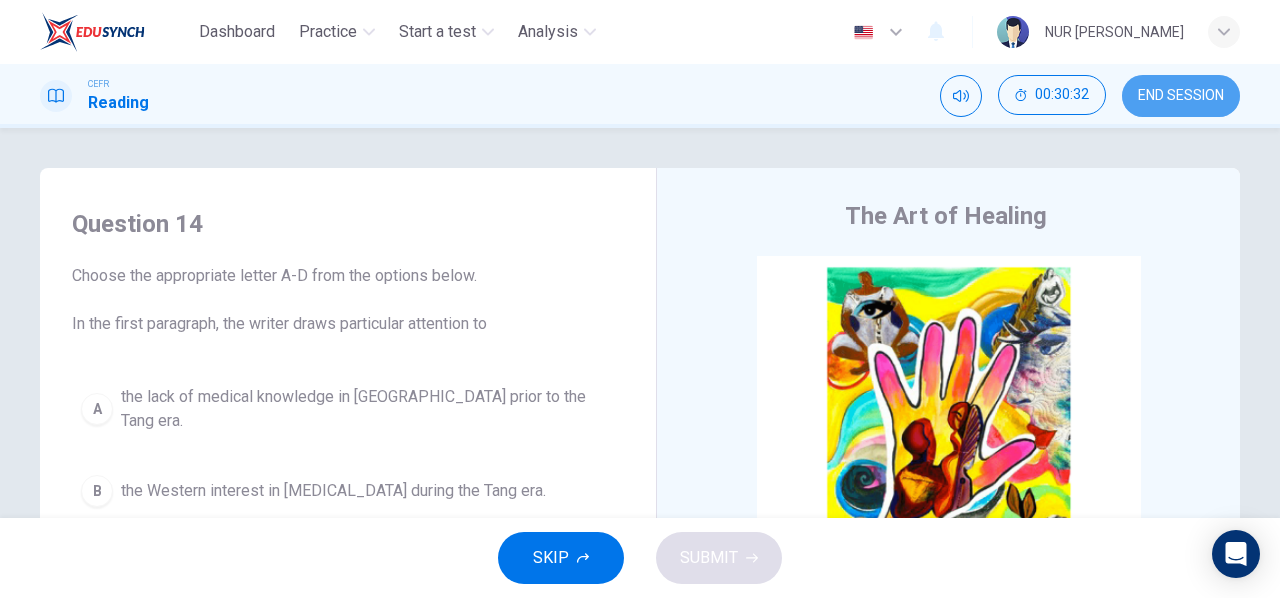 click on "END SESSION" at bounding box center [1181, 96] 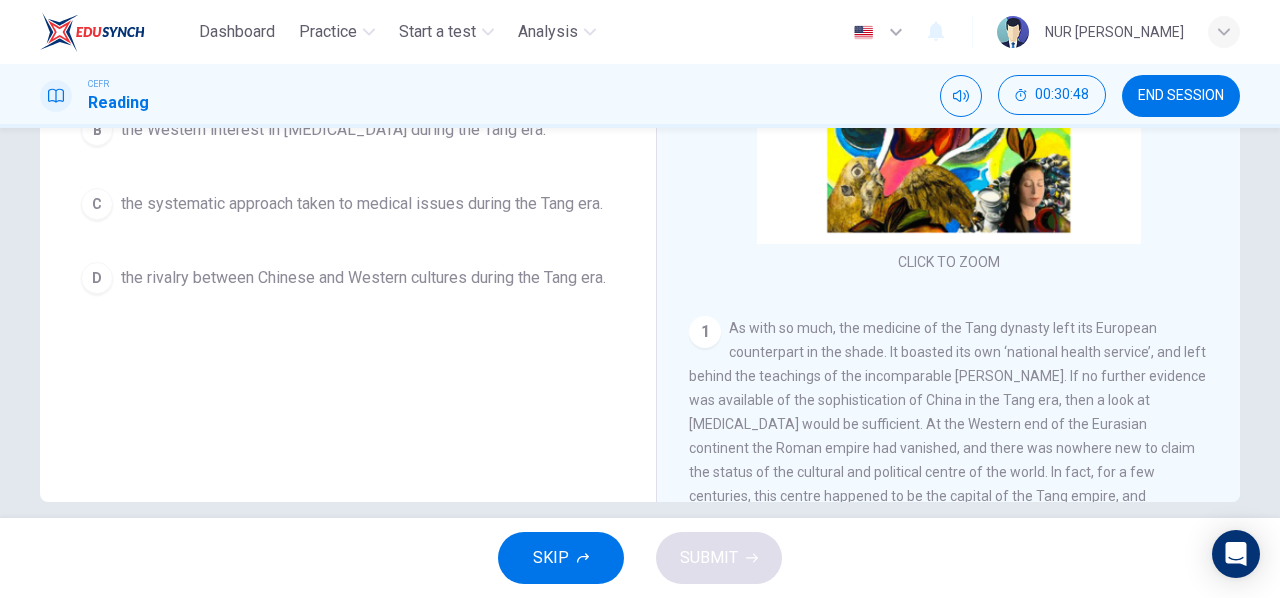 scroll, scrollTop: 362, scrollLeft: 0, axis: vertical 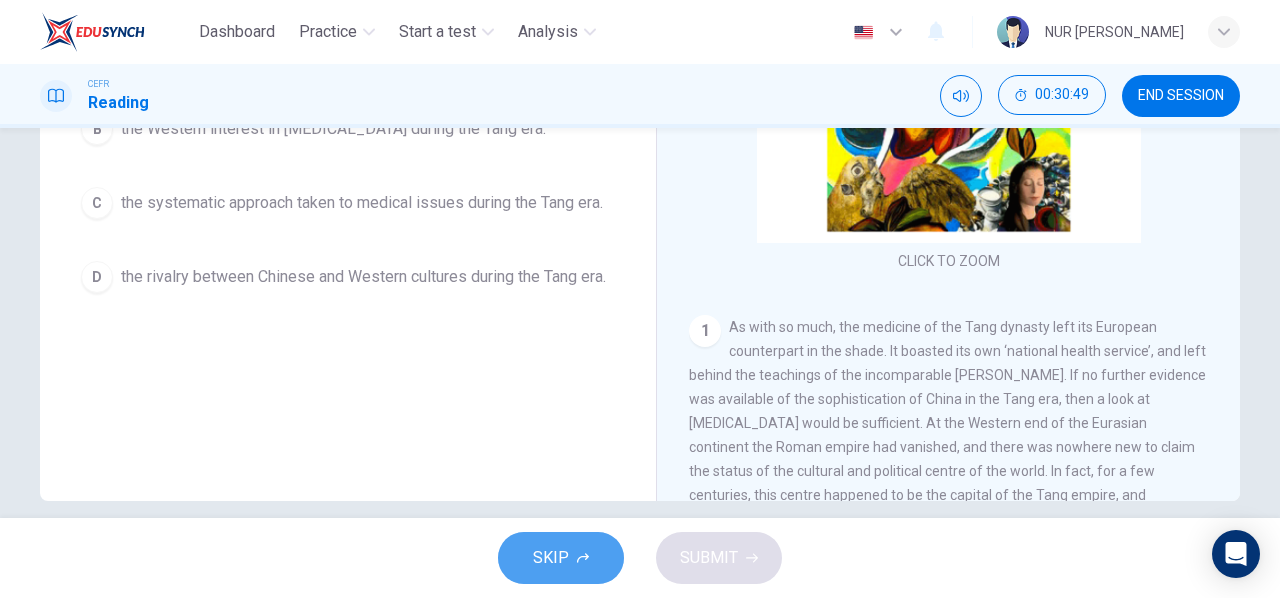 click on "SKIP" at bounding box center [551, 558] 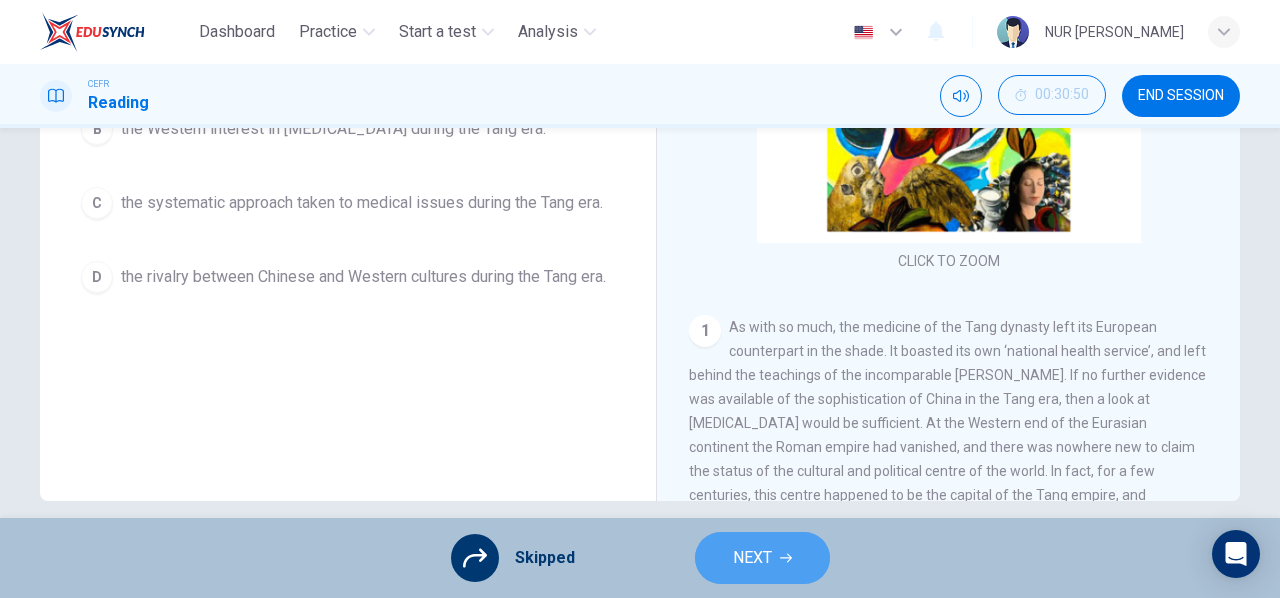 click on "NEXT" at bounding box center (762, 558) 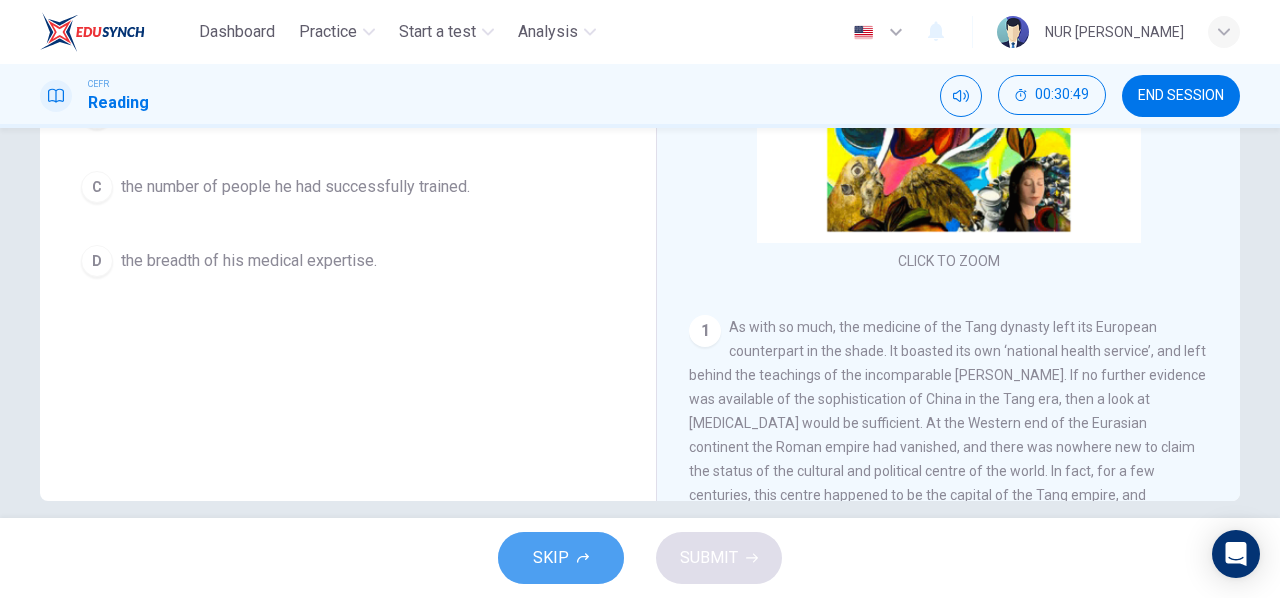 click 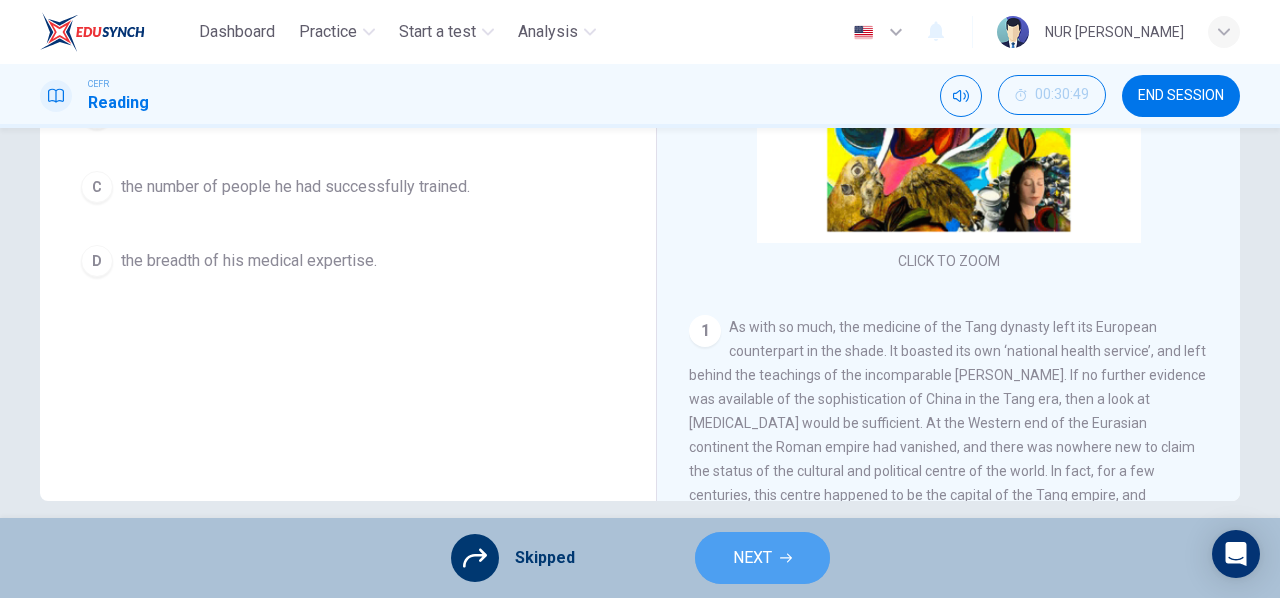 click on "NEXT" at bounding box center [762, 558] 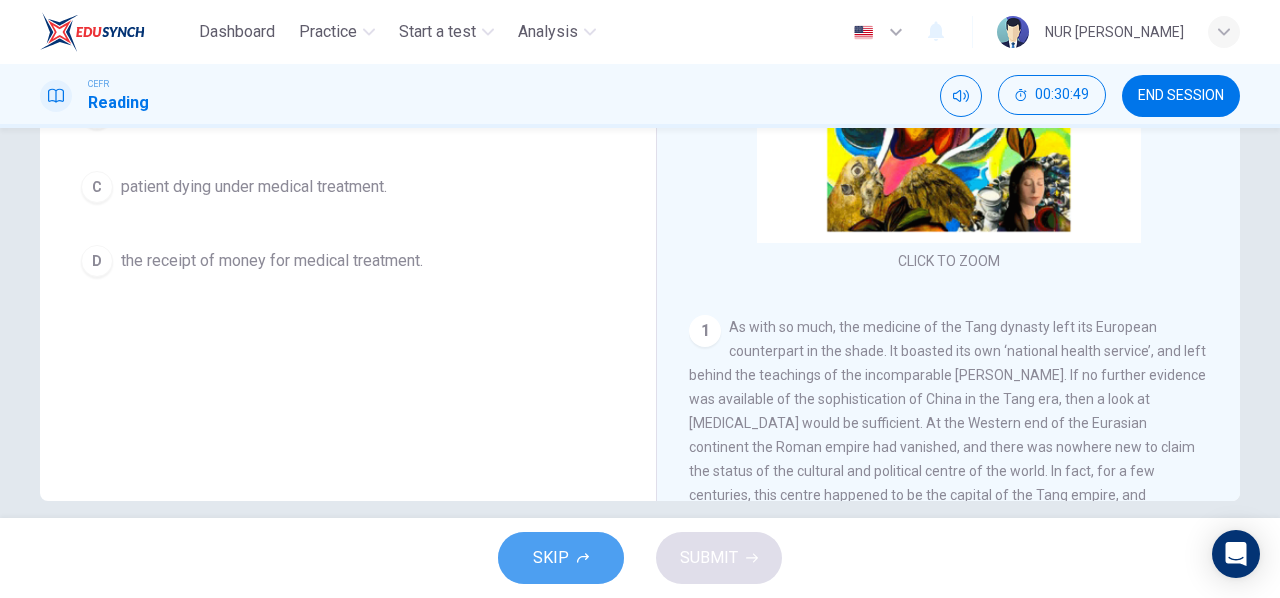 click on "SKIP" at bounding box center (551, 558) 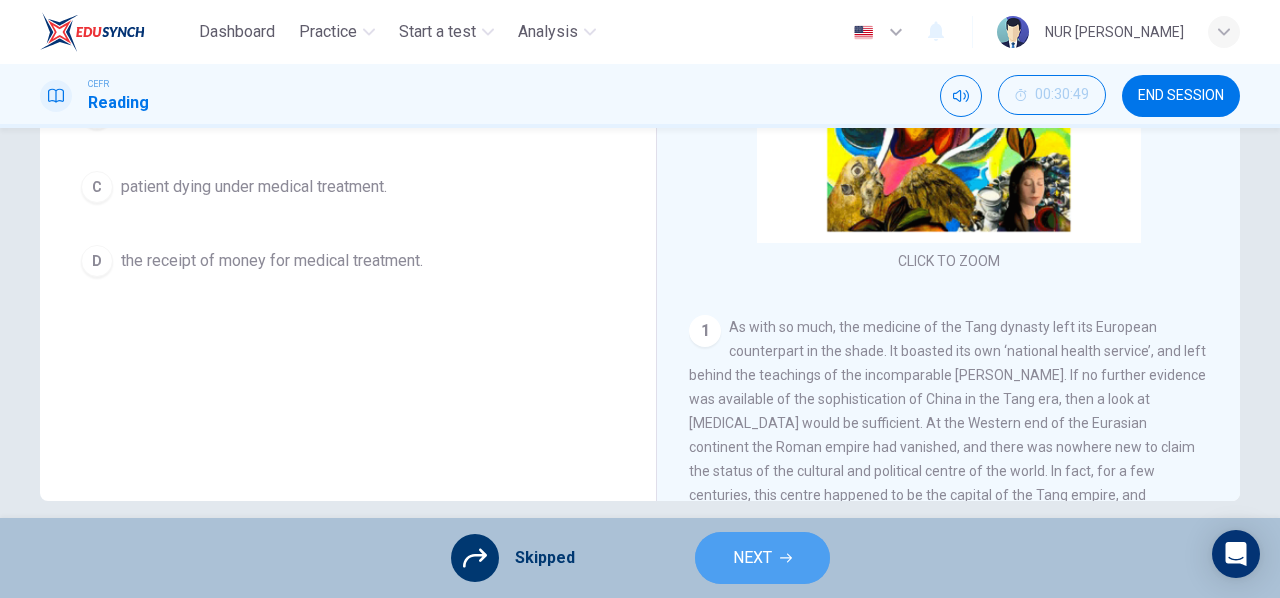 click on "NEXT" at bounding box center [752, 558] 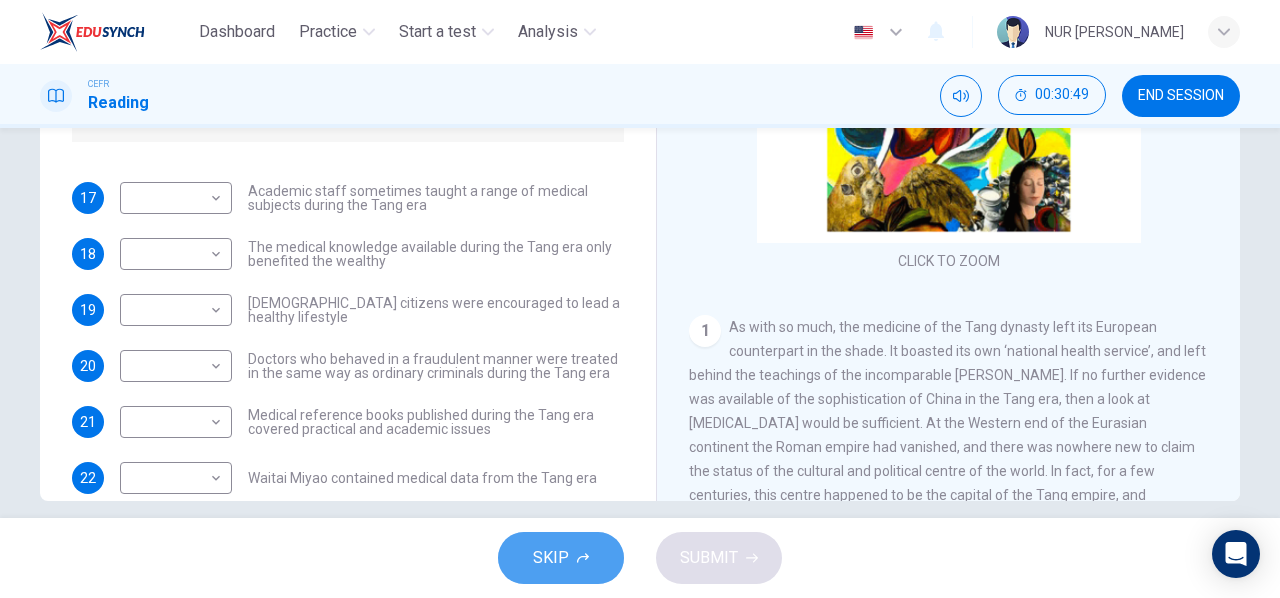 click on "SKIP" at bounding box center [551, 558] 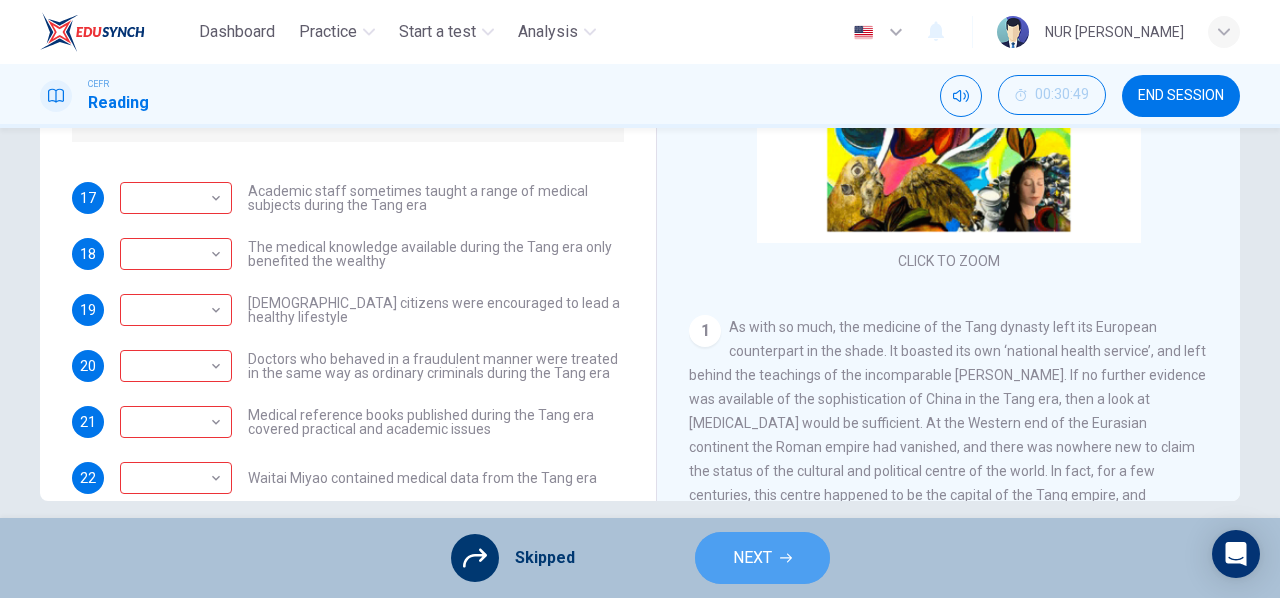 click on "NEXT" at bounding box center (762, 558) 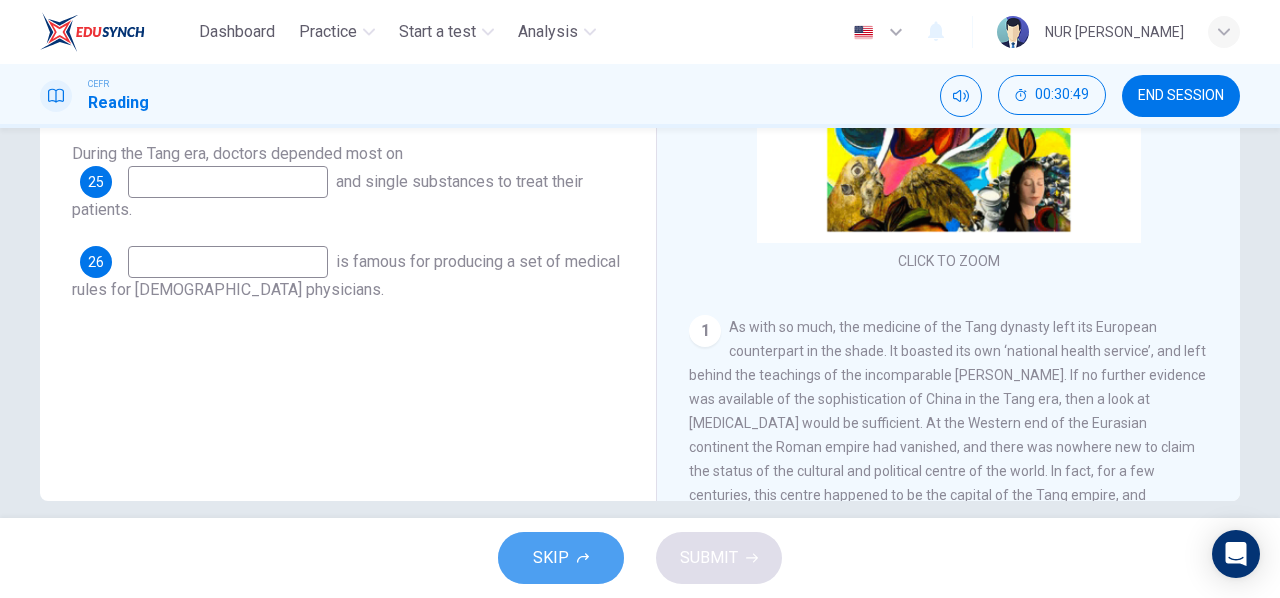 click on "SKIP" at bounding box center [561, 558] 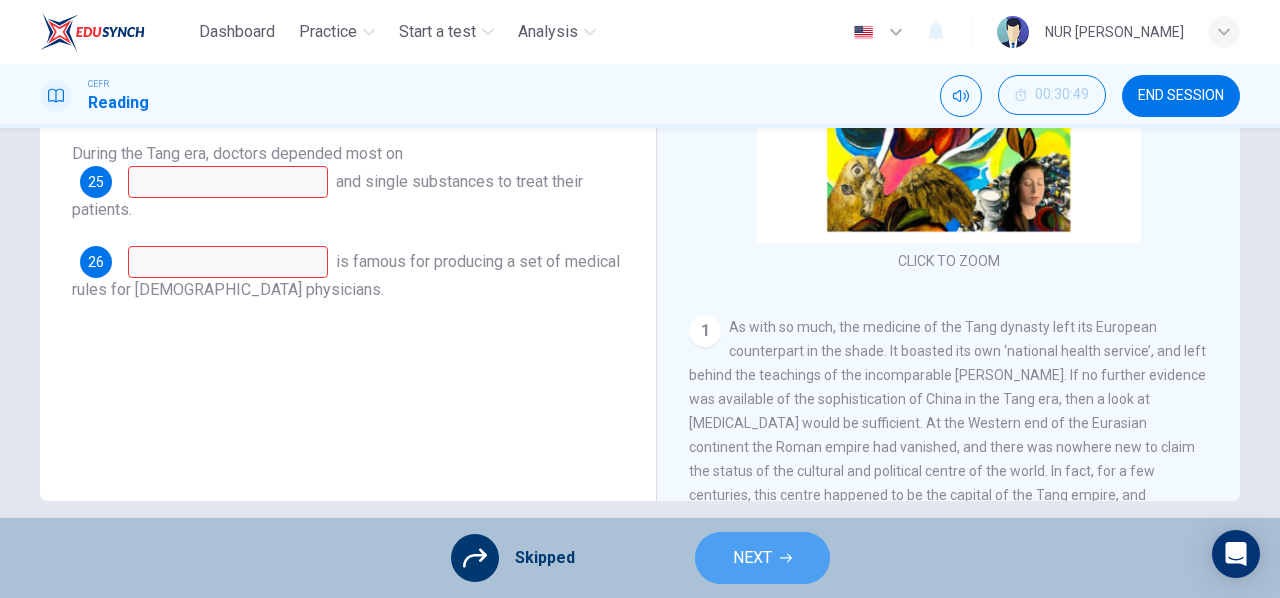 click on "NEXT" at bounding box center (762, 558) 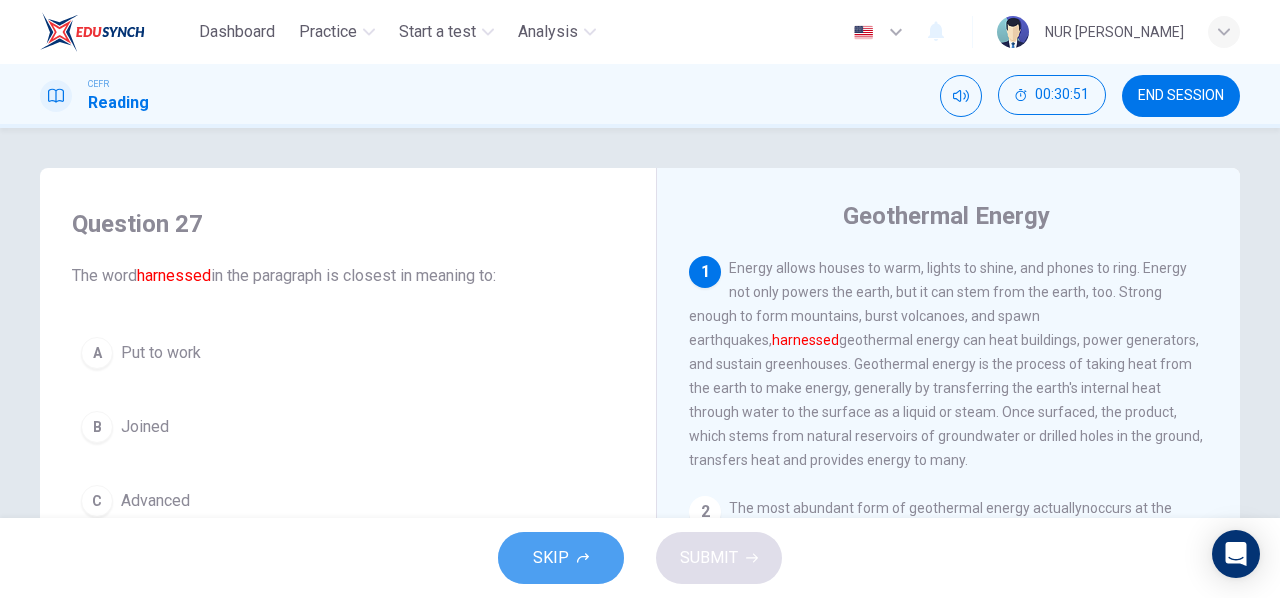 click on "SKIP" at bounding box center (561, 558) 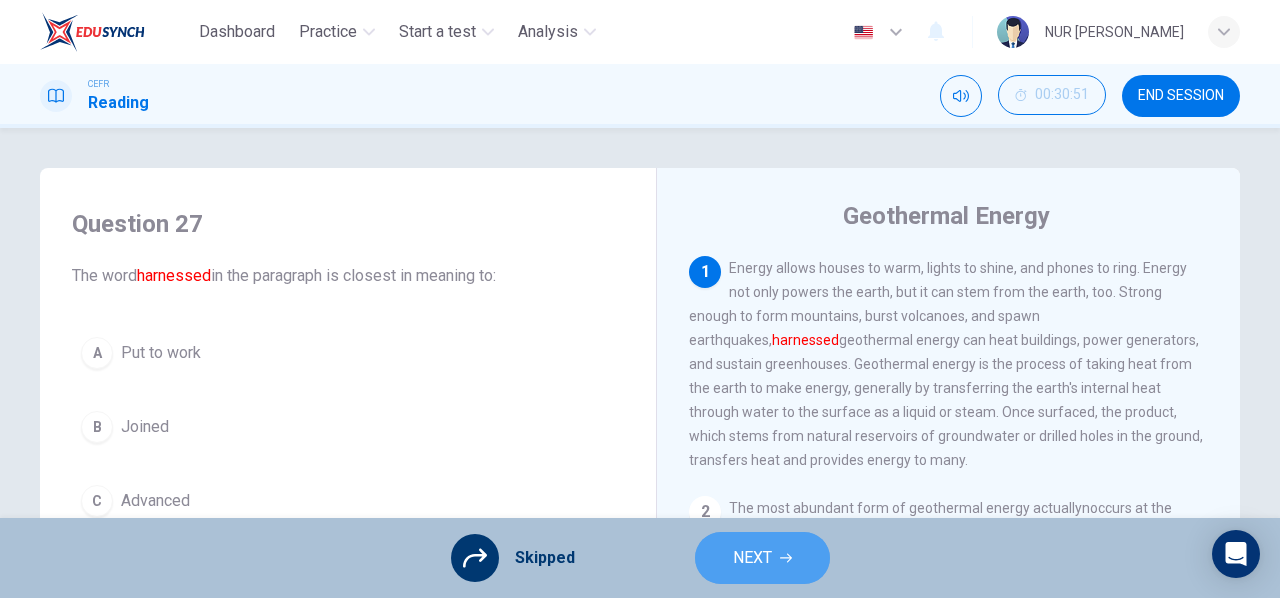 click on "NEXT" at bounding box center [762, 558] 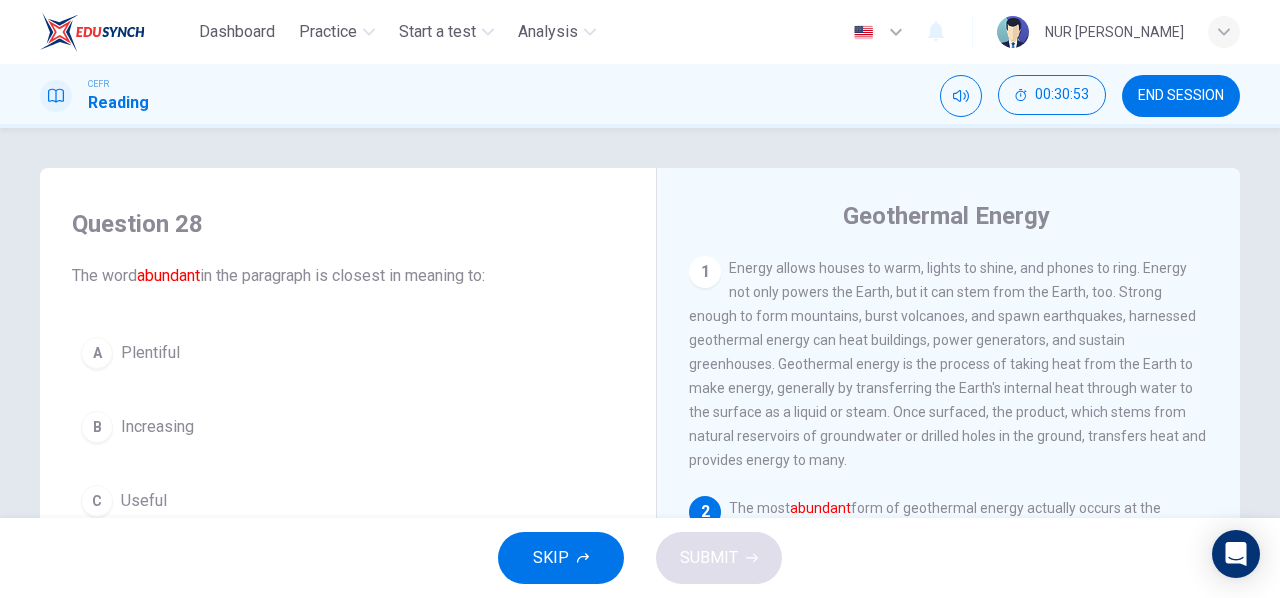 drag, startPoint x: 1119, startPoint y: 89, endPoint x: 1142, endPoint y: 87, distance: 23.086792 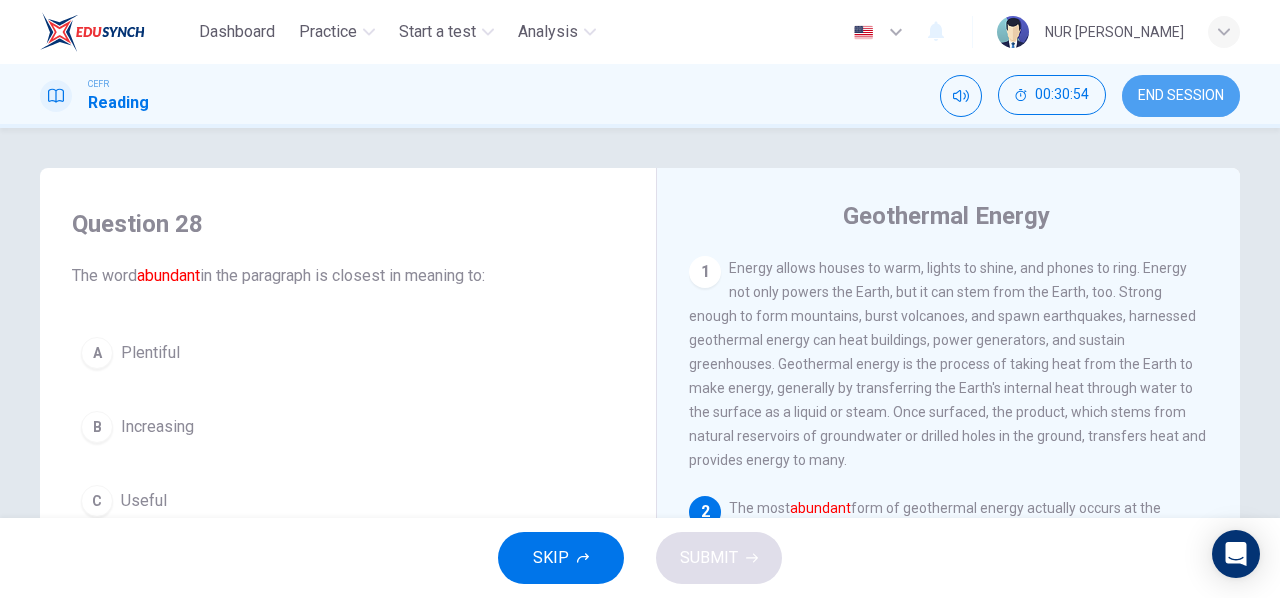 click on "END SESSION" at bounding box center (1181, 96) 